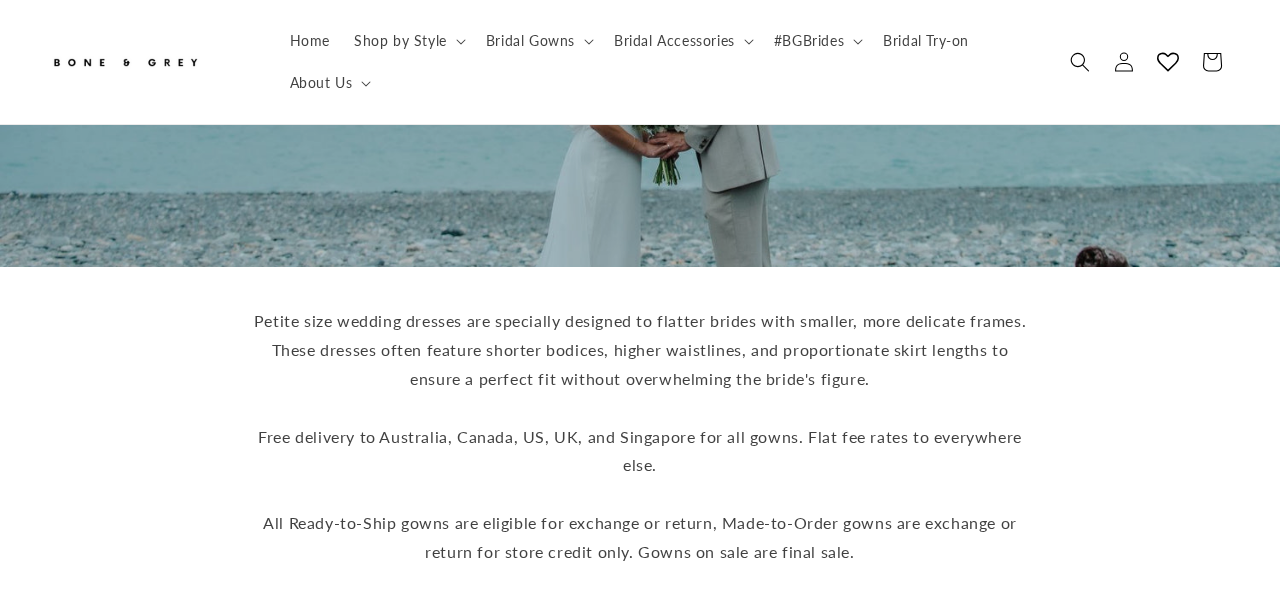 scroll, scrollTop: 0, scrollLeft: 0, axis: both 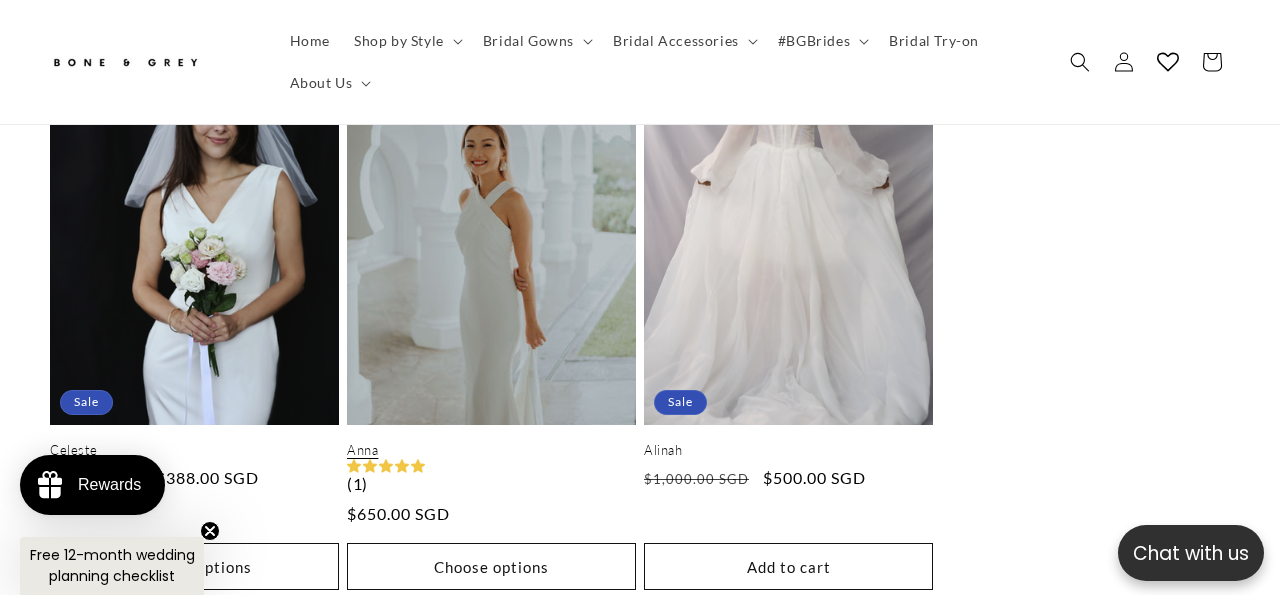 click on "Anna" at bounding box center (491, 450) 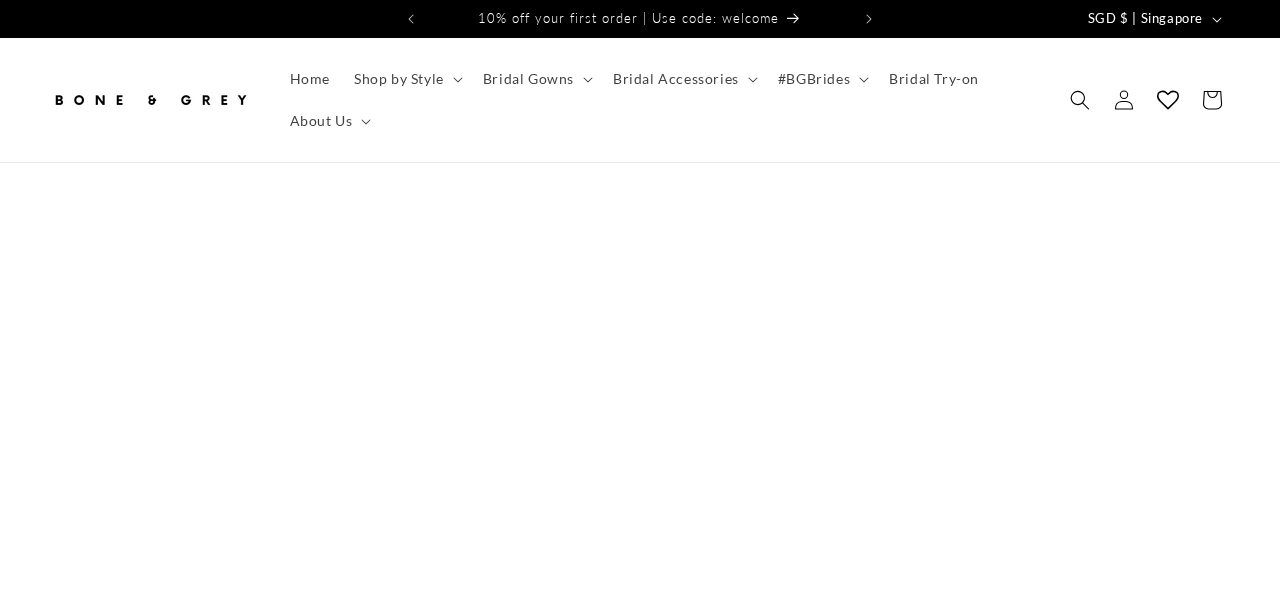 scroll, scrollTop: 0, scrollLeft: 0, axis: both 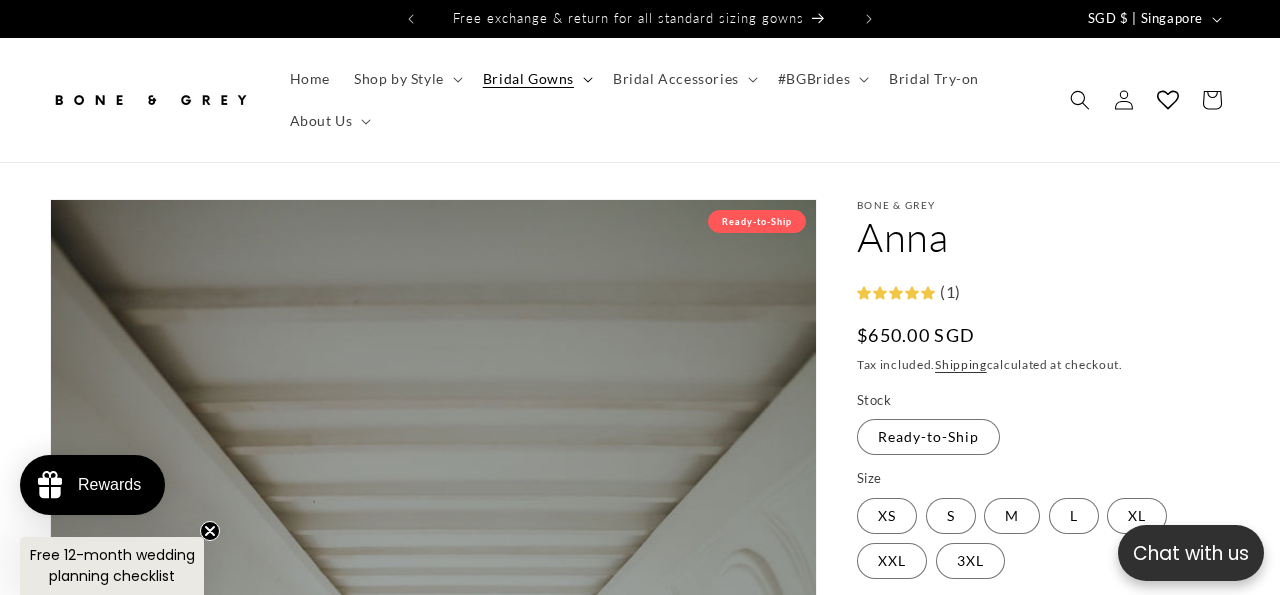 click on "Bridal Gowns" at bounding box center [528, 79] 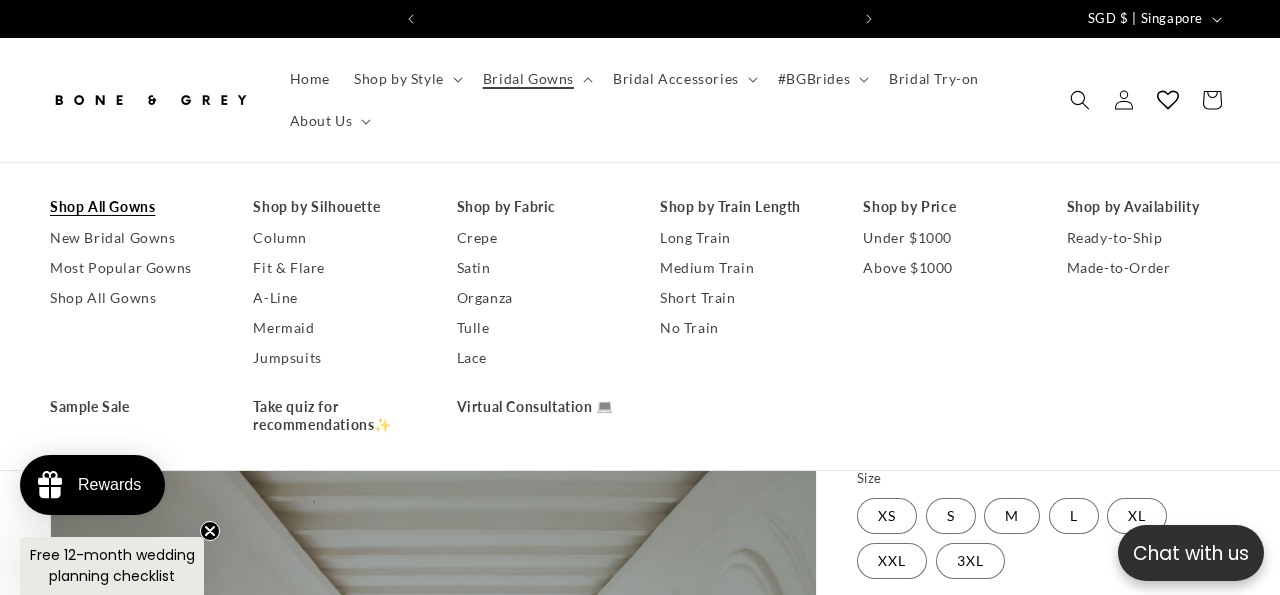 scroll, scrollTop: 0, scrollLeft: 844, axis: horizontal 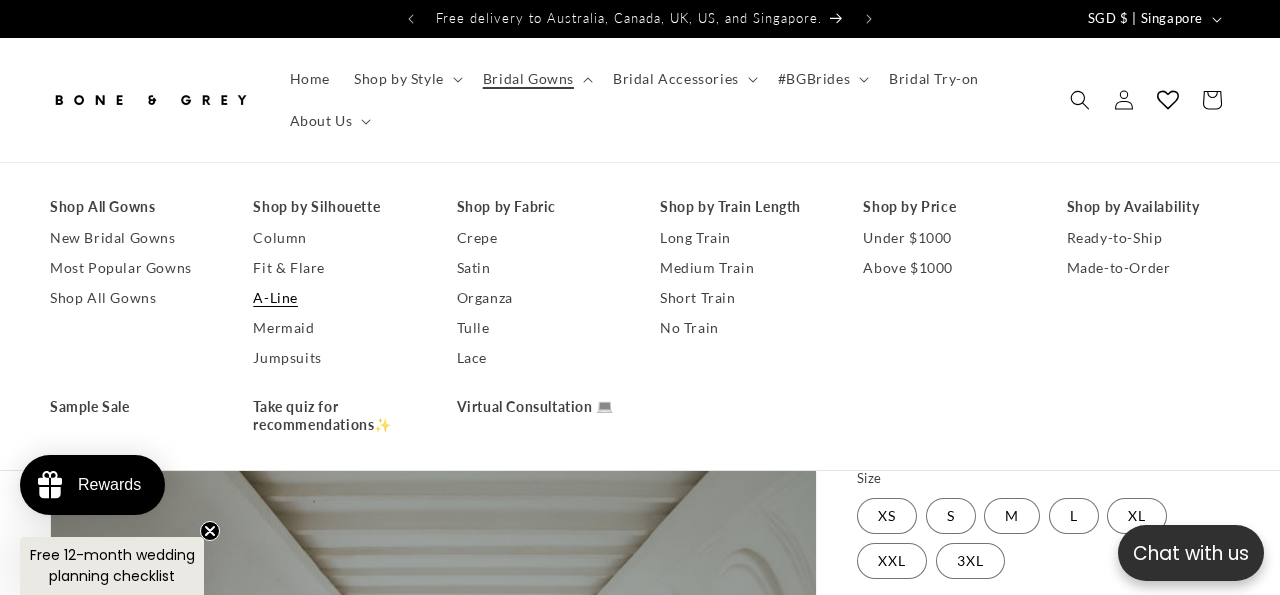 click on "A-Line" at bounding box center (334, 298) 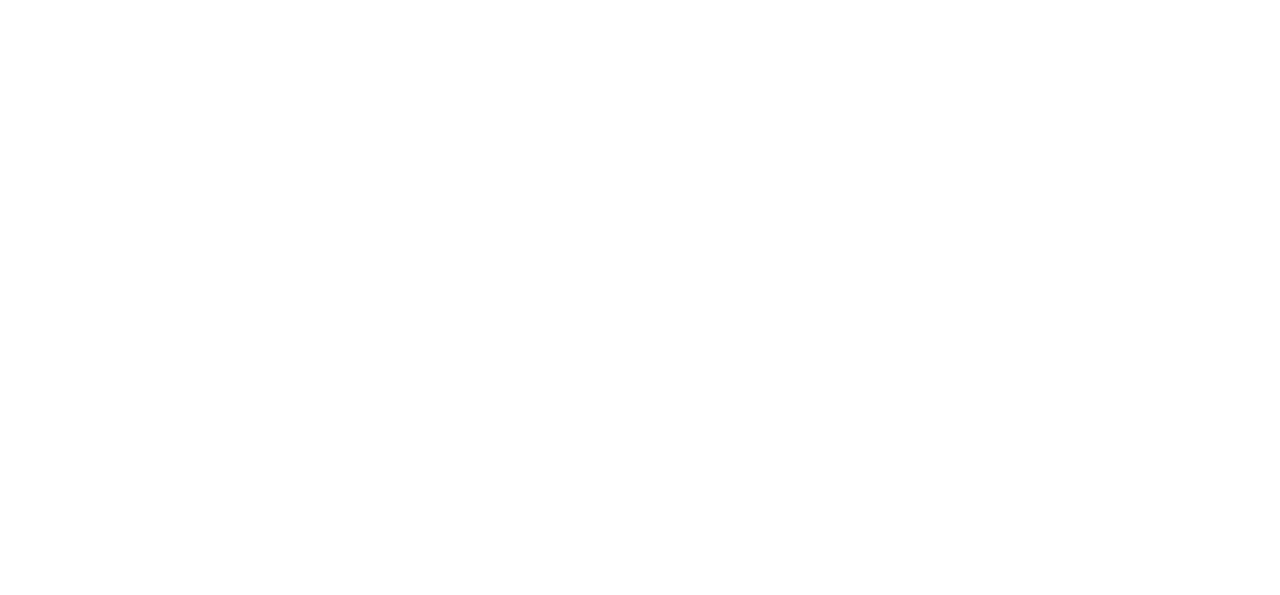 scroll, scrollTop: 0, scrollLeft: 0, axis: both 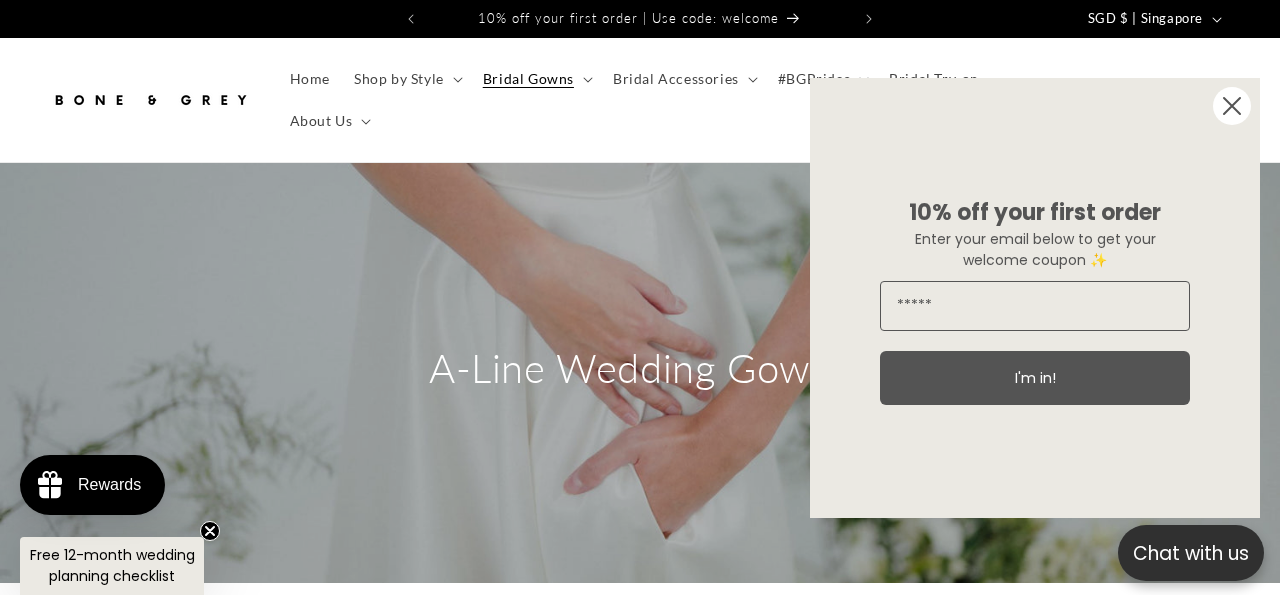 click 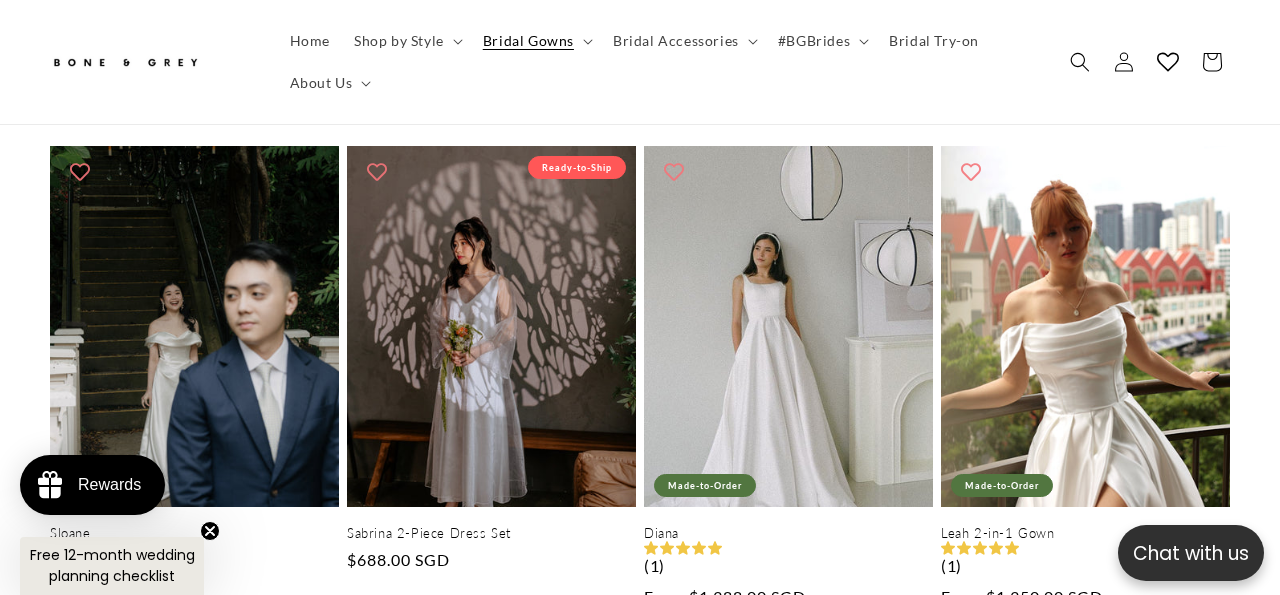 scroll, scrollTop: 1009, scrollLeft: 0, axis: vertical 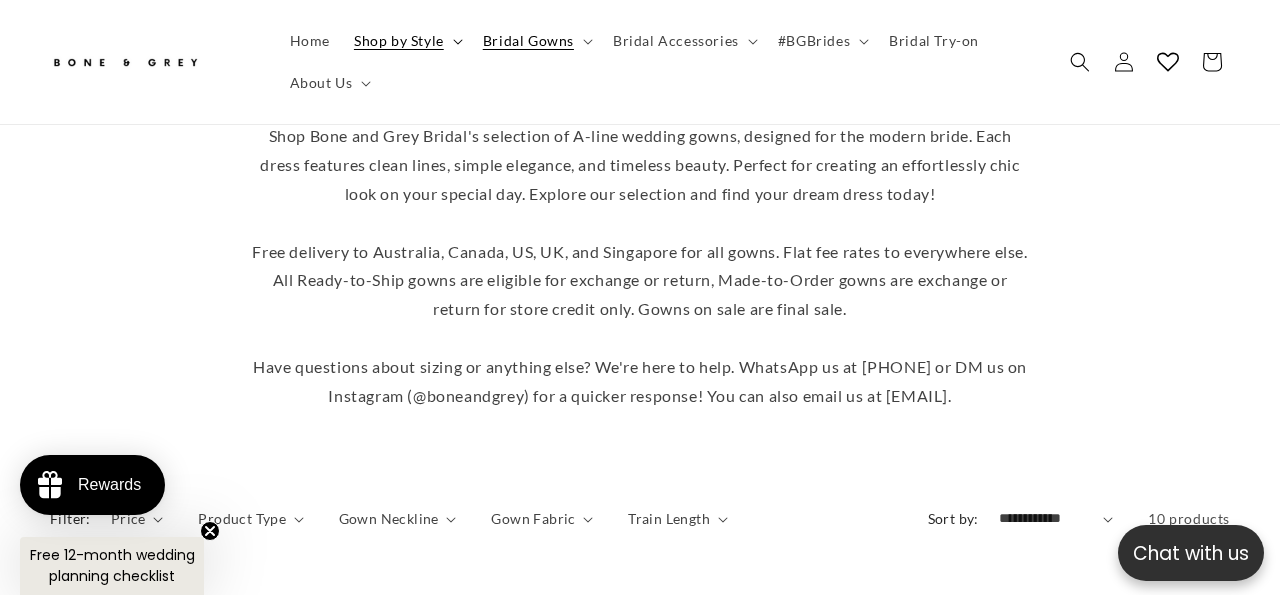 click on "Shop by Style" at bounding box center (399, 41) 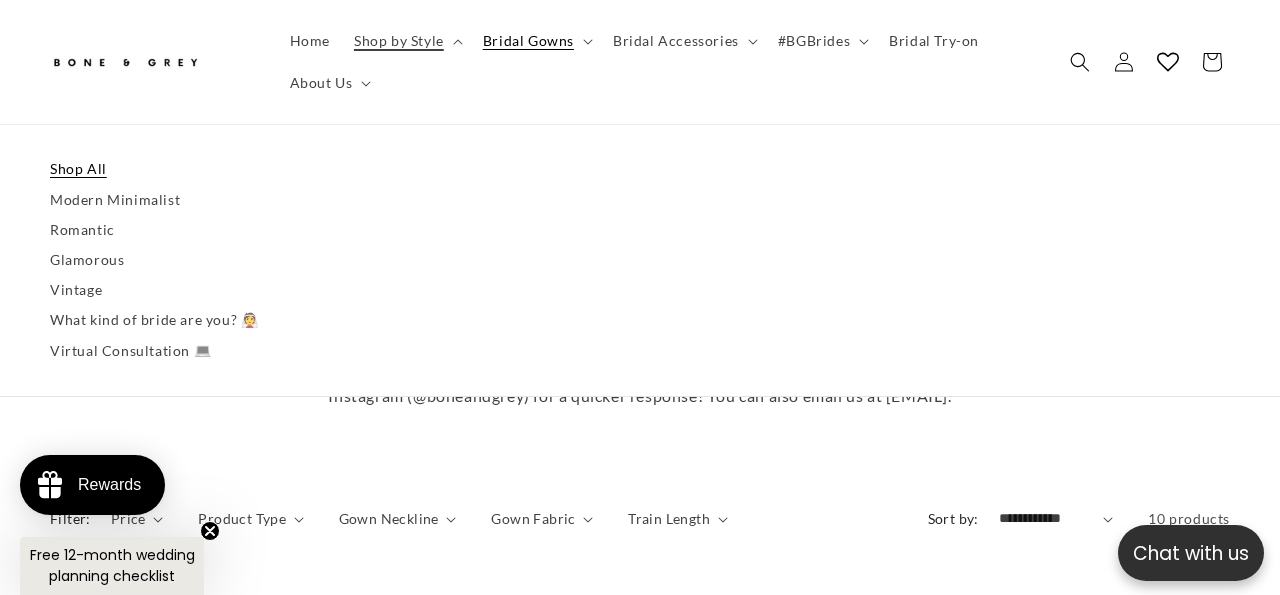 click on "Shop All" at bounding box center (640, 169) 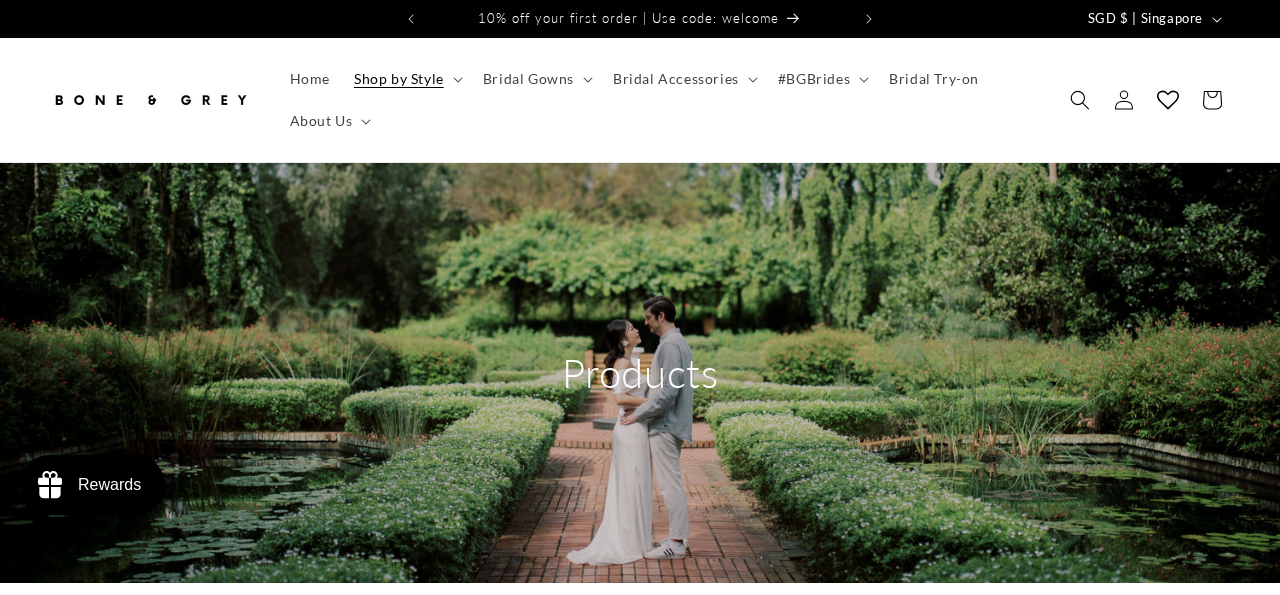 scroll, scrollTop: 0, scrollLeft: 0, axis: both 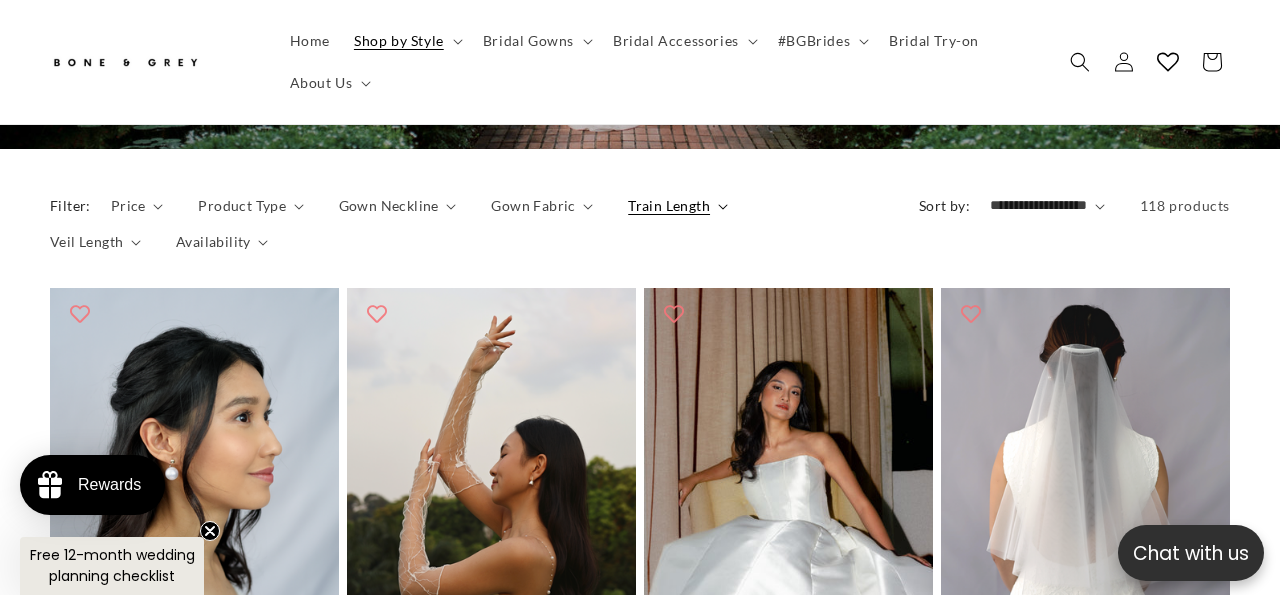 click on "Train Length" at bounding box center [669, 205] 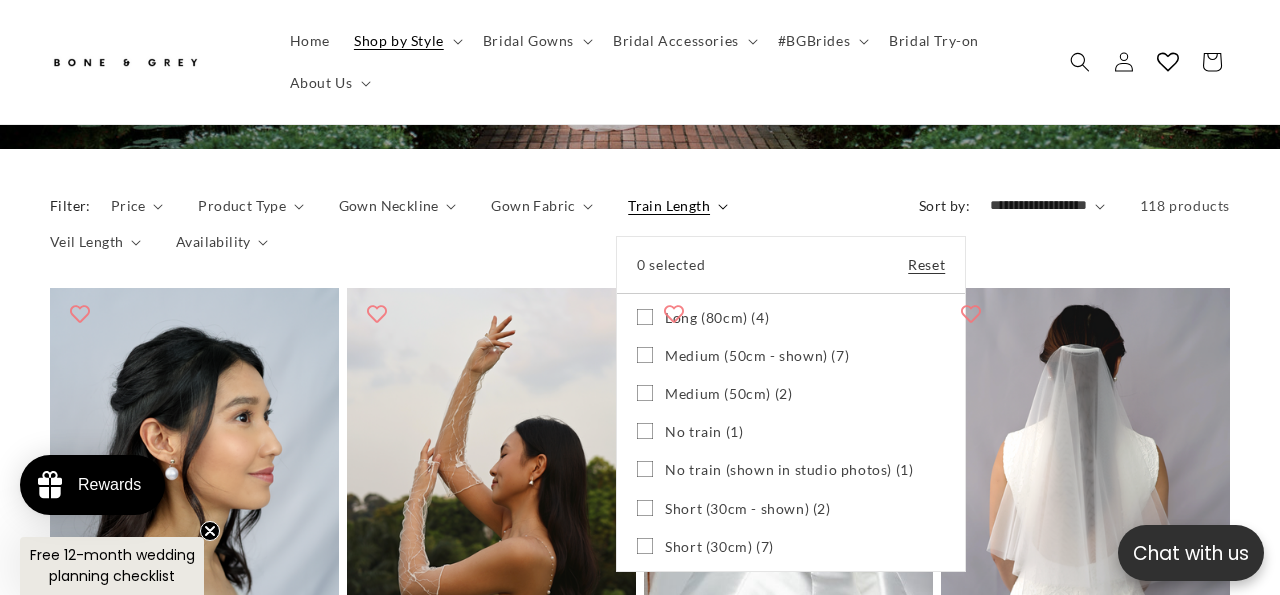 click on "Train Length" at bounding box center (677, 205) 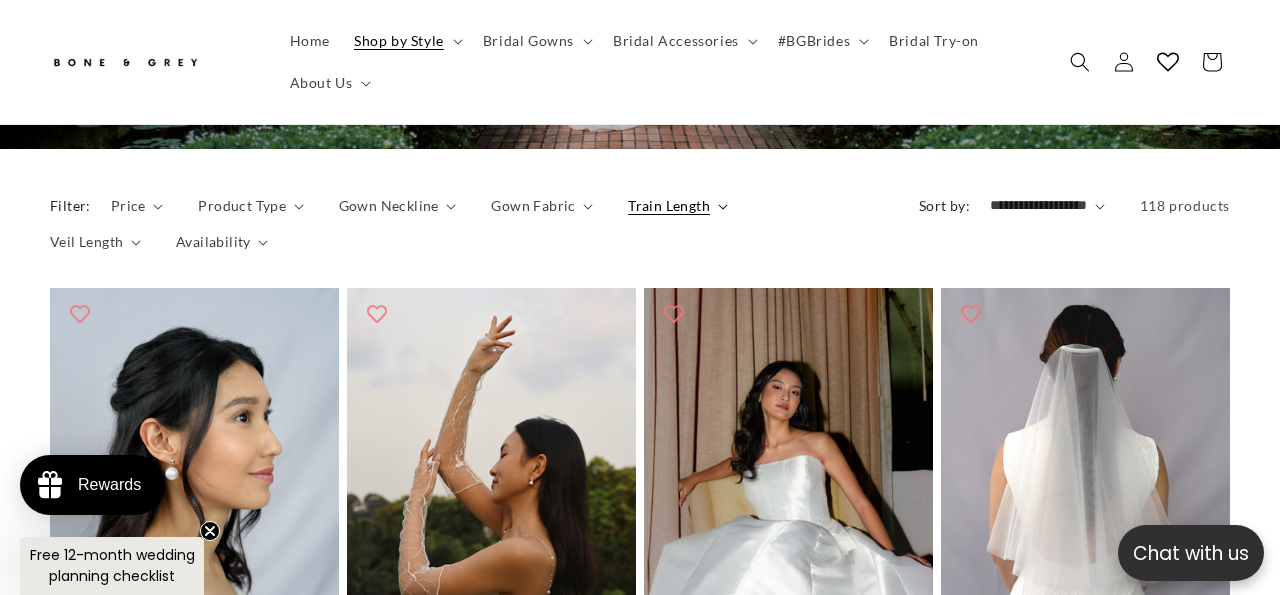 click on "Product Type" at bounding box center [242, 205] 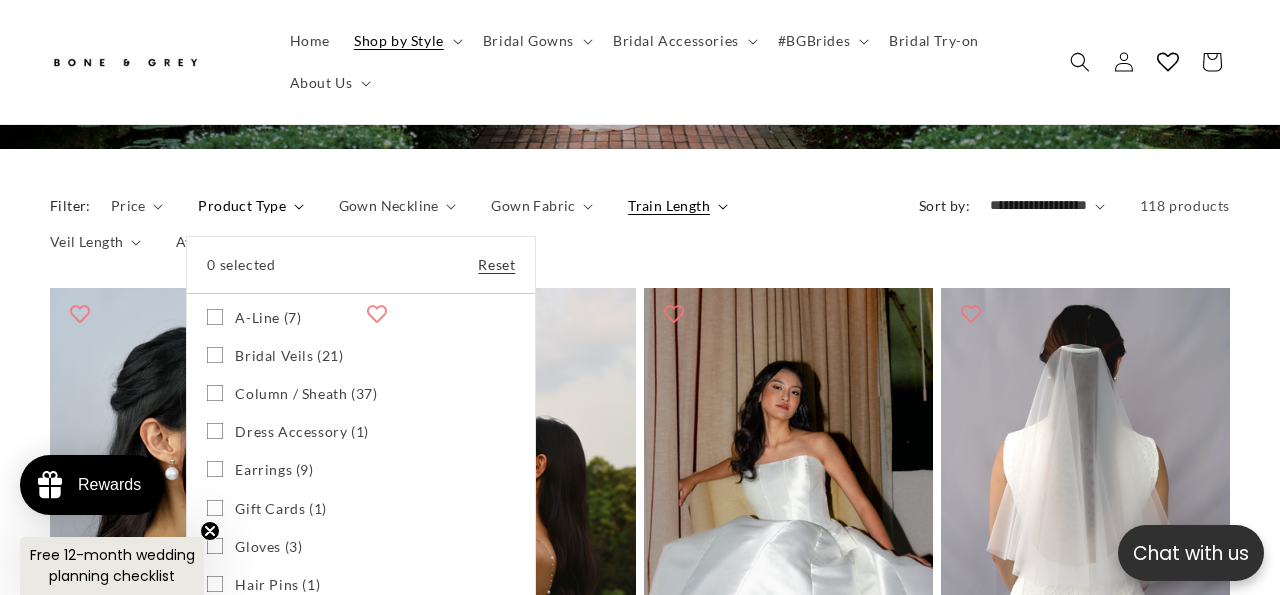 scroll, scrollTop: 0, scrollLeft: 844, axis: horizontal 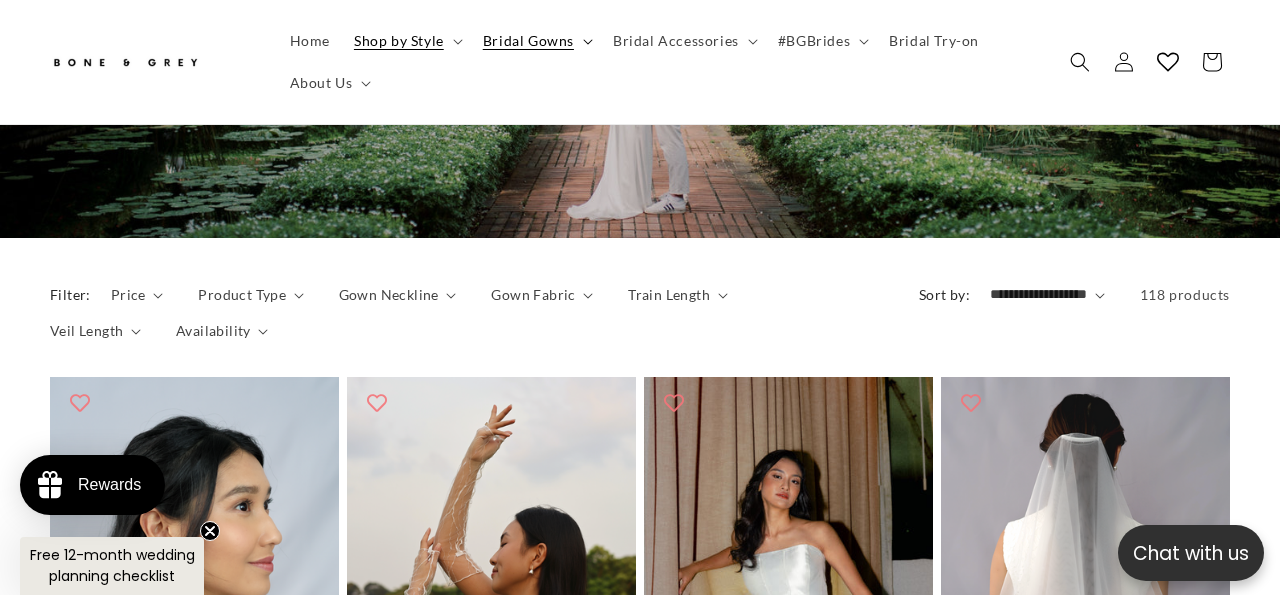 click on "Bridal Gowns" at bounding box center [536, 41] 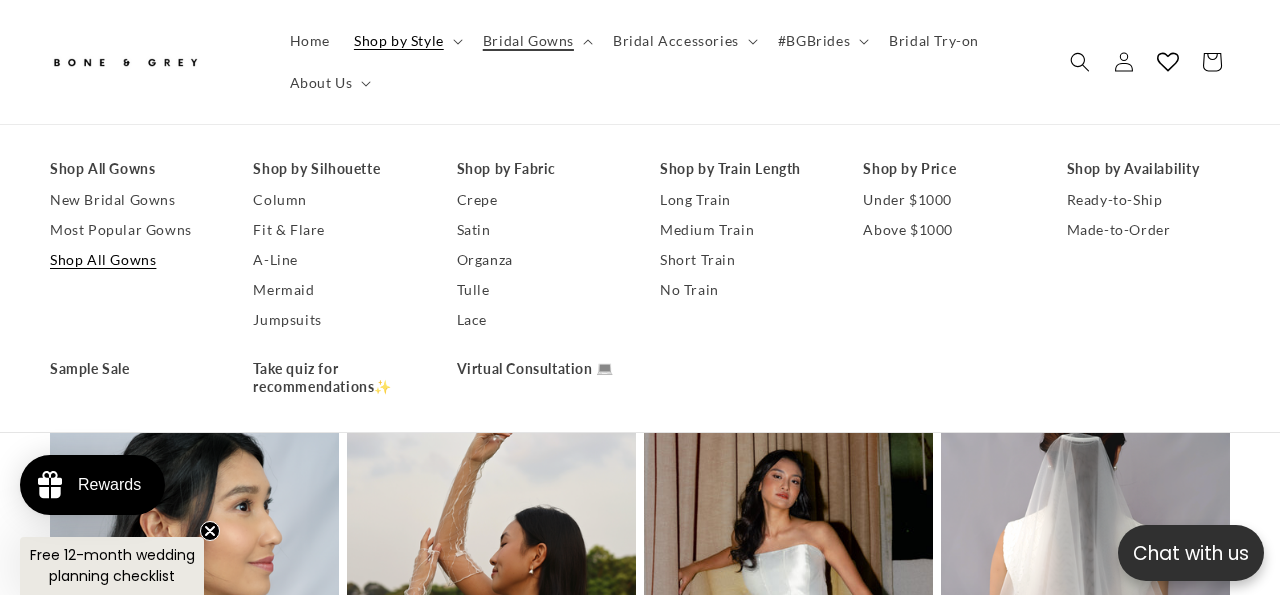click on "Shop All Gowns" at bounding box center (131, 260) 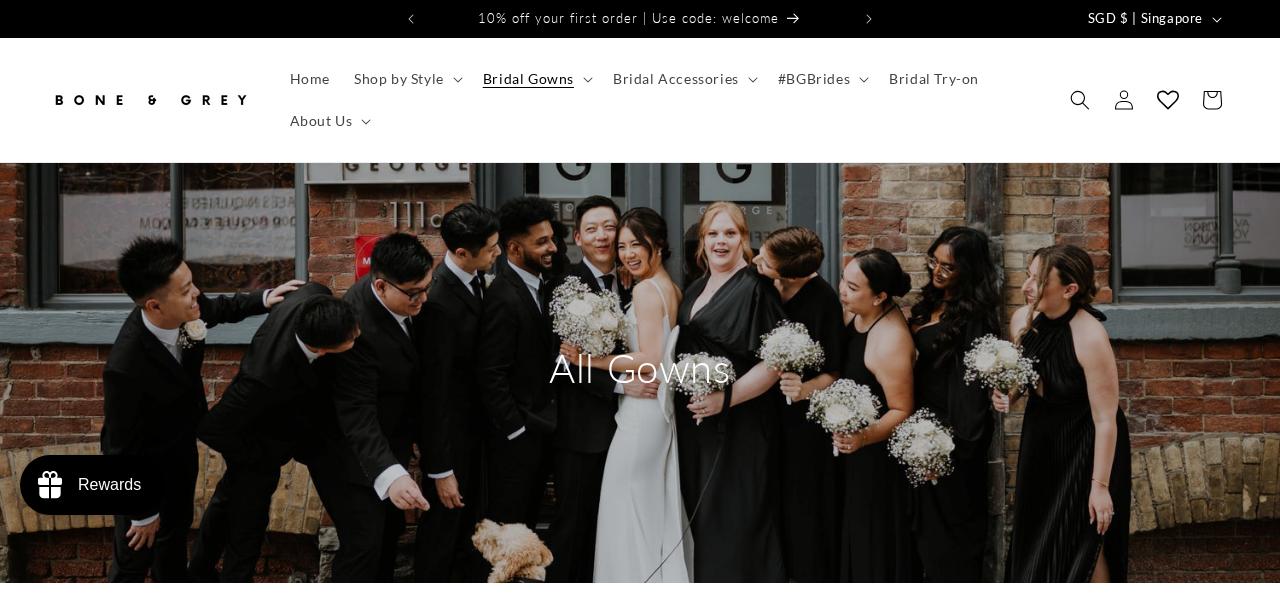 scroll, scrollTop: 0, scrollLeft: 0, axis: both 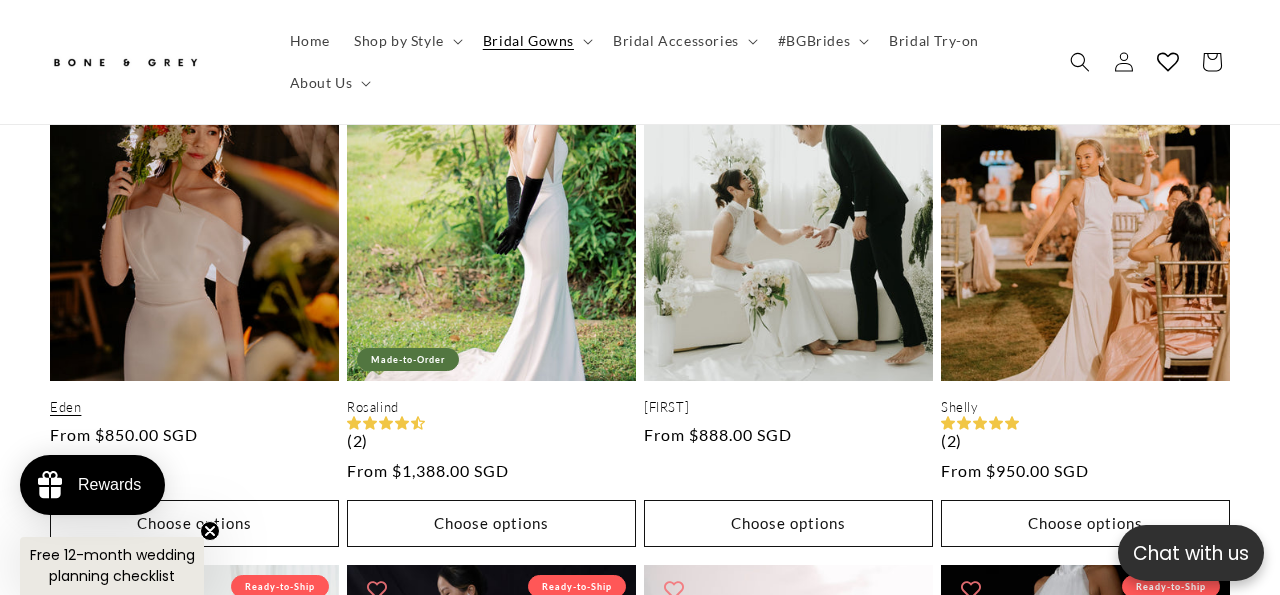 click on "Eden" at bounding box center [194, 407] 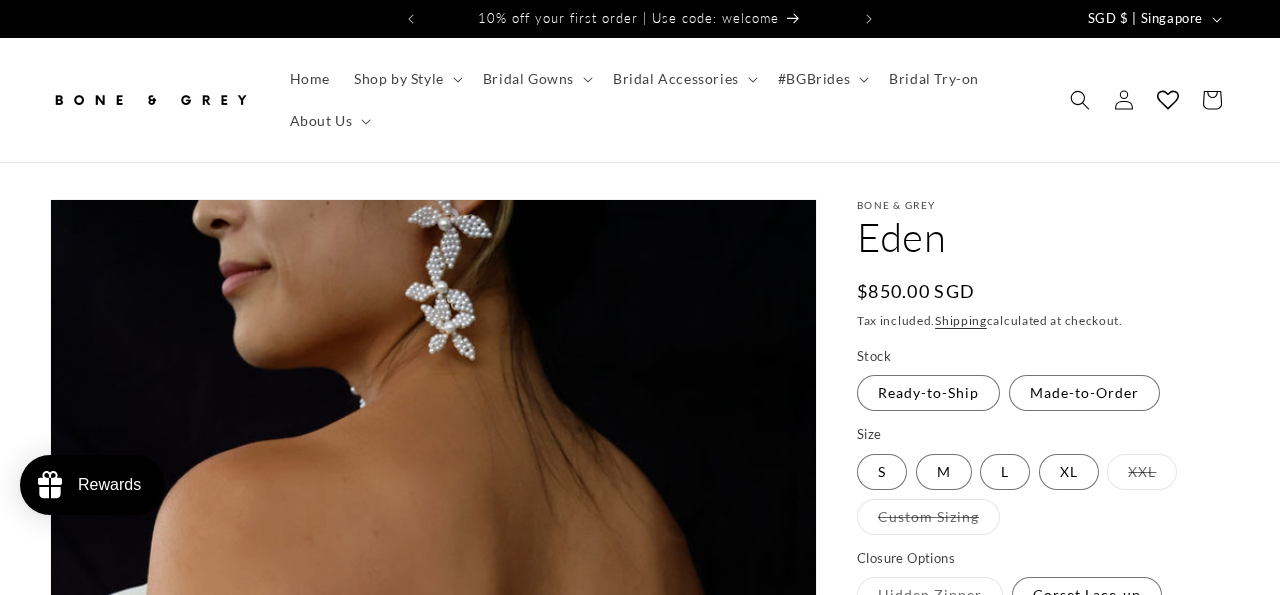 scroll, scrollTop: 0, scrollLeft: 0, axis: both 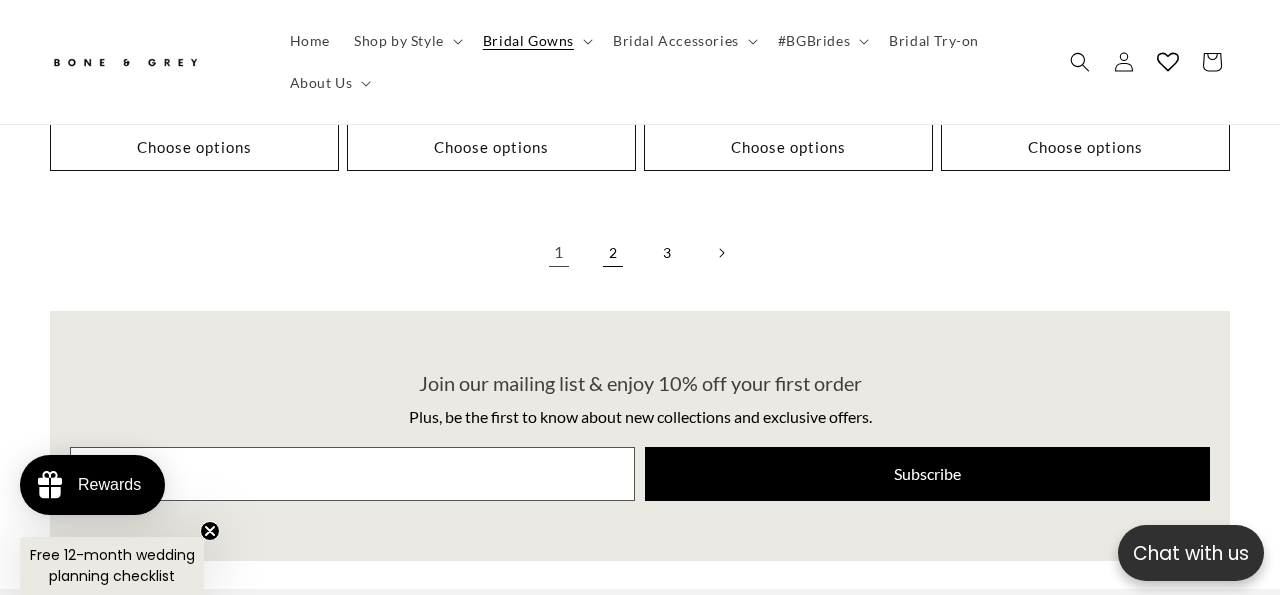 click on "2" at bounding box center [613, 253] 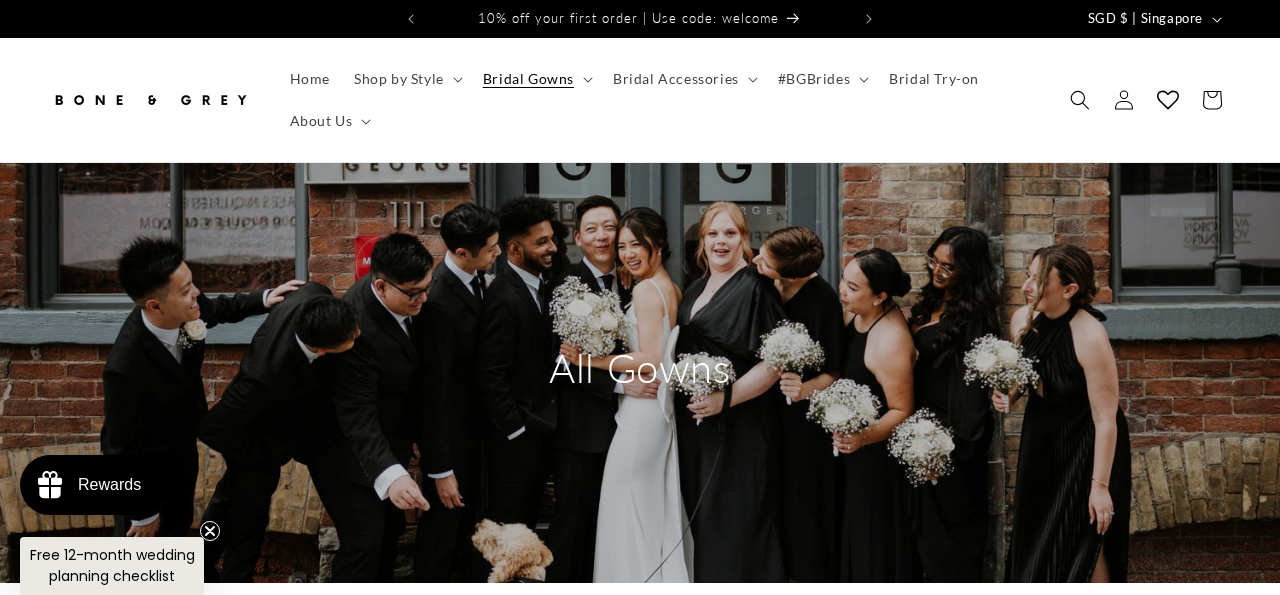 scroll, scrollTop: 0, scrollLeft: 0, axis: both 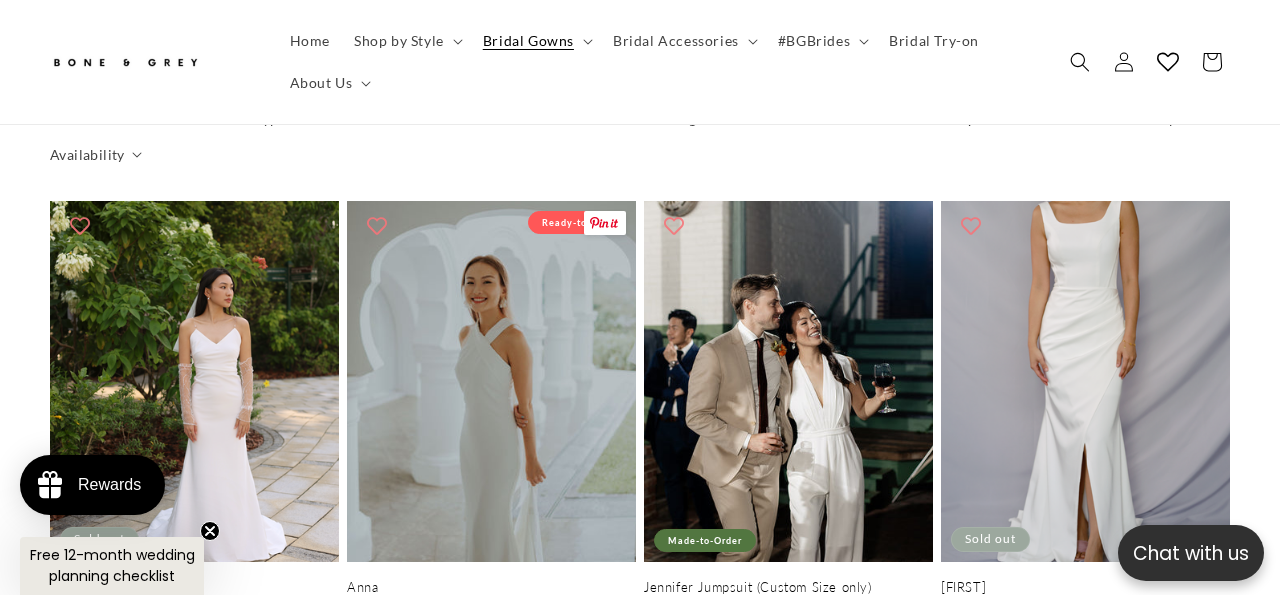 click on "Anna" at bounding box center [491, 587] 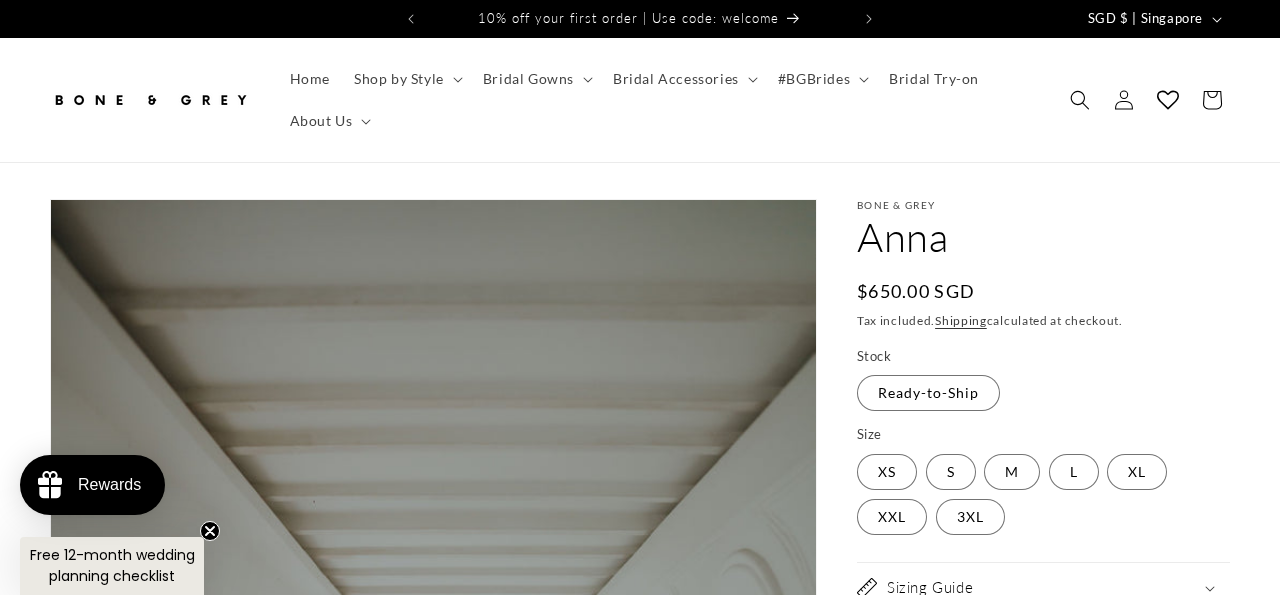 scroll, scrollTop: 0, scrollLeft: 0, axis: both 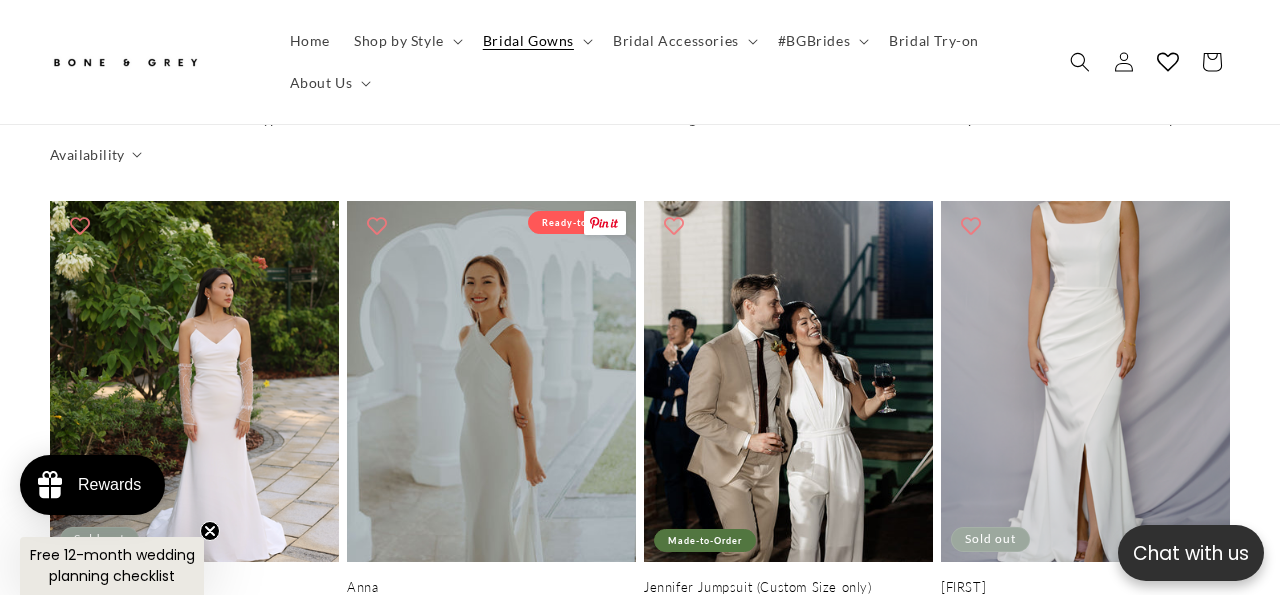 click on "Anna" at bounding box center (491, 587) 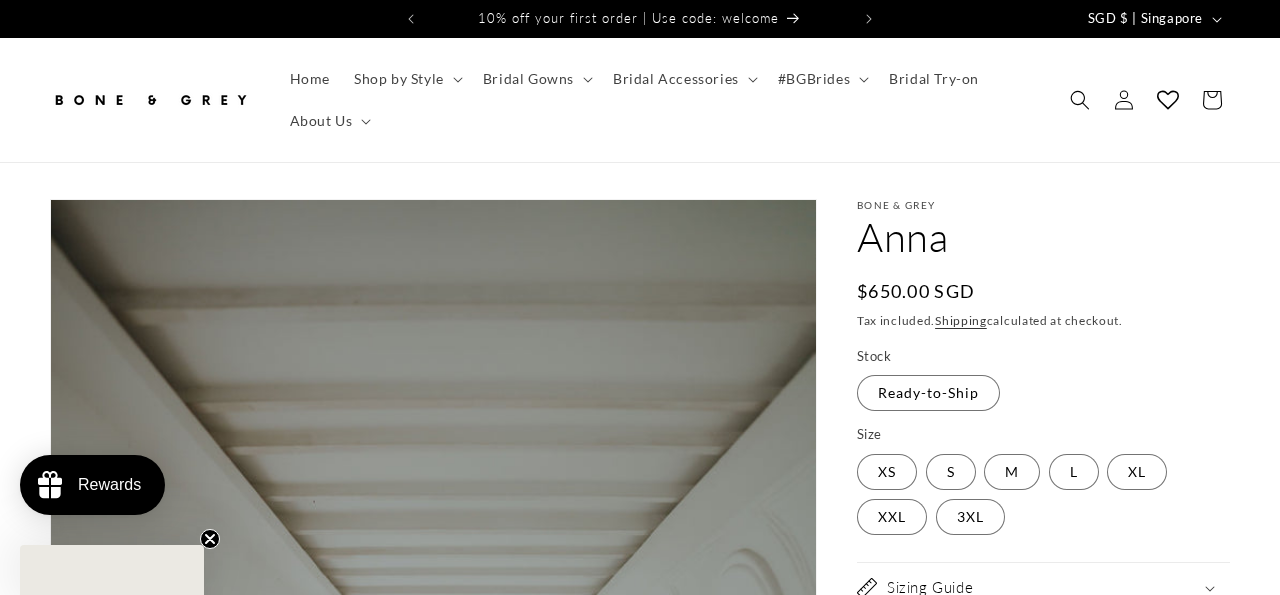 scroll, scrollTop: 0, scrollLeft: 0, axis: both 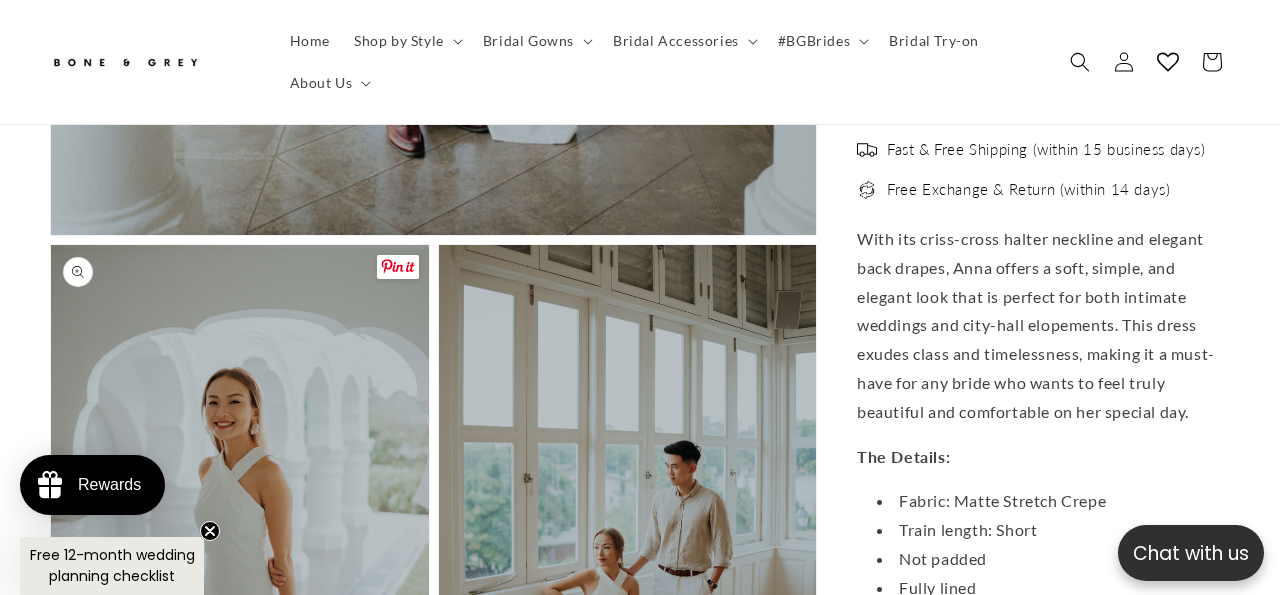 click at bounding box center [398, 267] 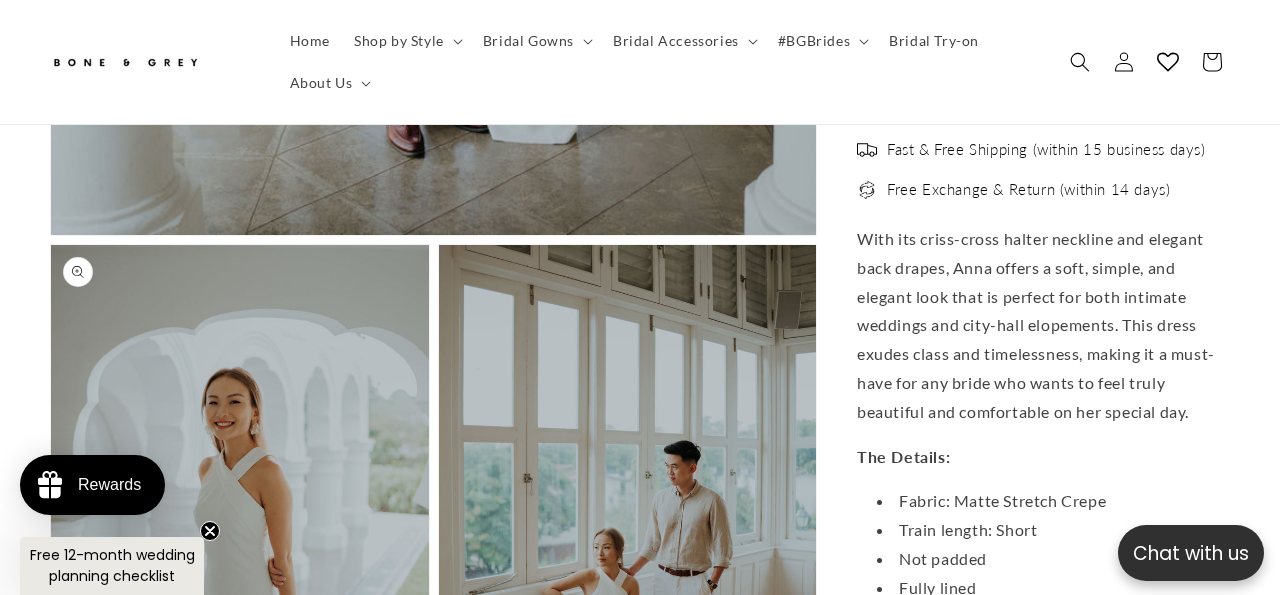 scroll, scrollTop: 0, scrollLeft: 844, axis: horizontal 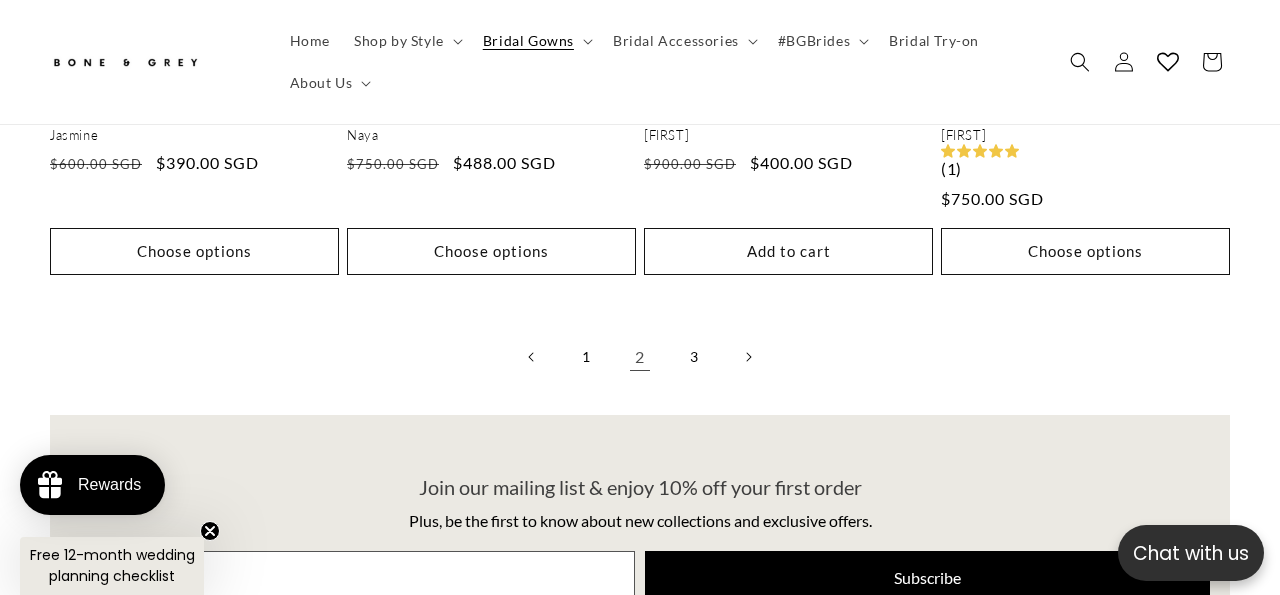 click on "2" at bounding box center [640, 357] 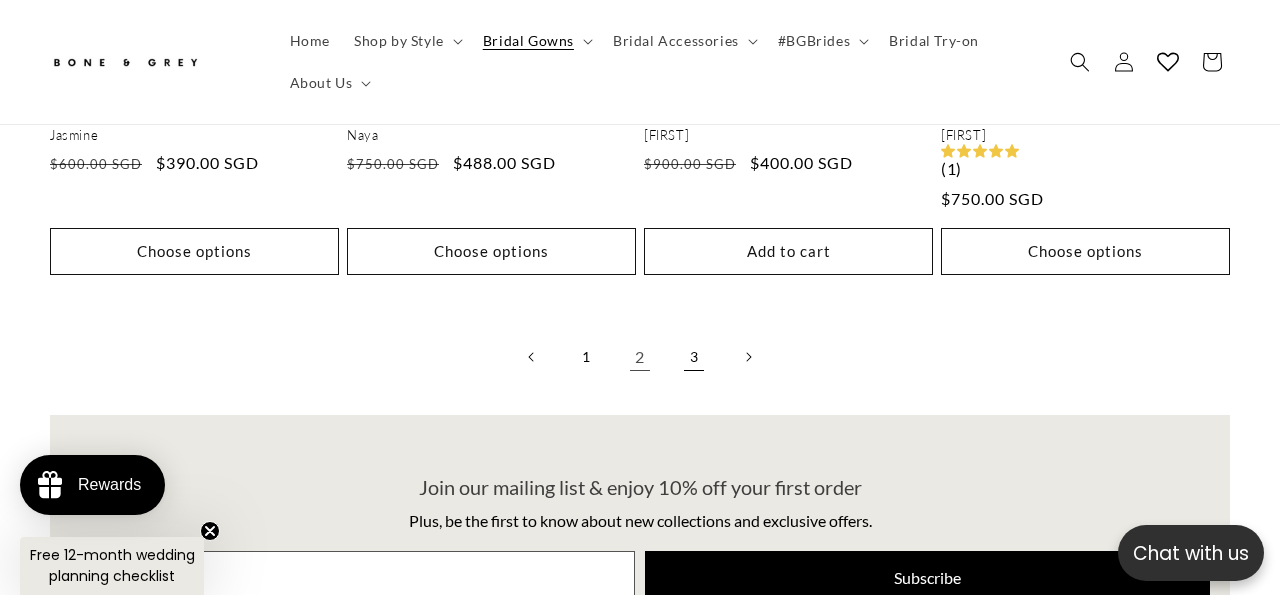 scroll, scrollTop: 0, scrollLeft: 422, axis: horizontal 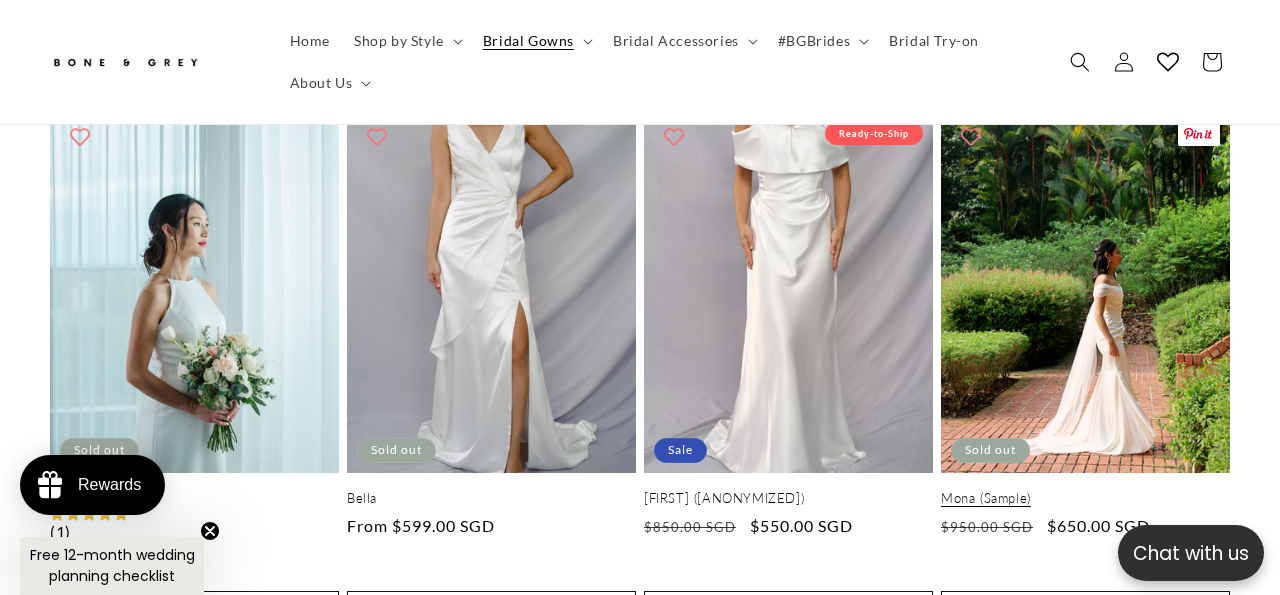 click on "Mona (Sample)" at bounding box center (1085, 498) 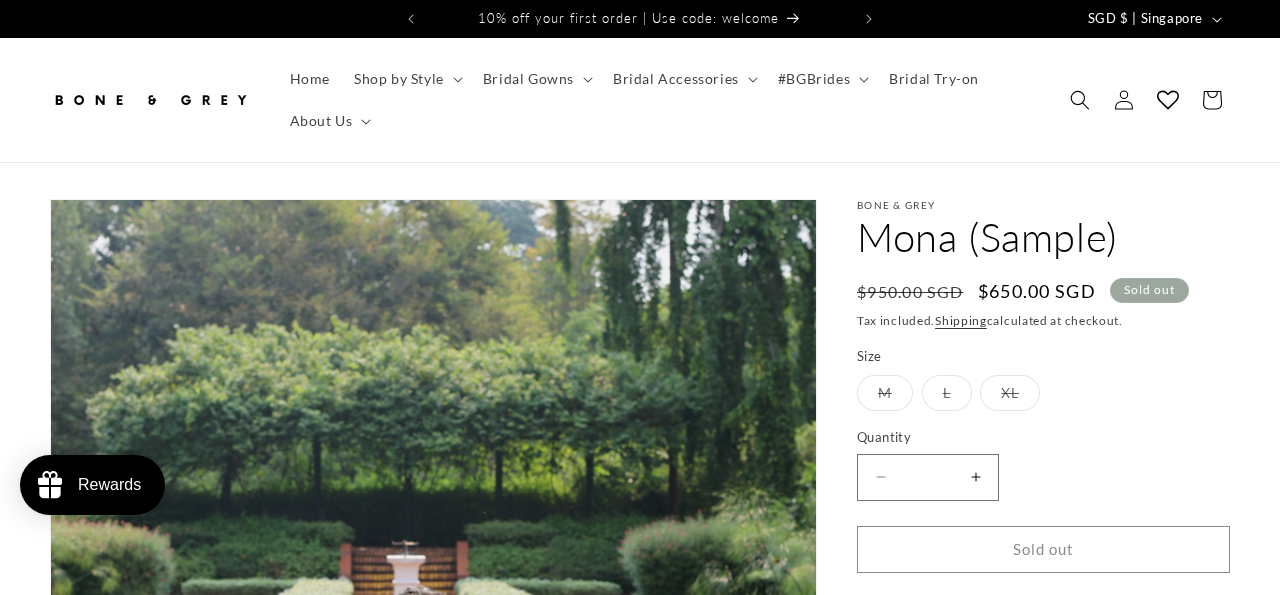 scroll, scrollTop: 0, scrollLeft: 0, axis: both 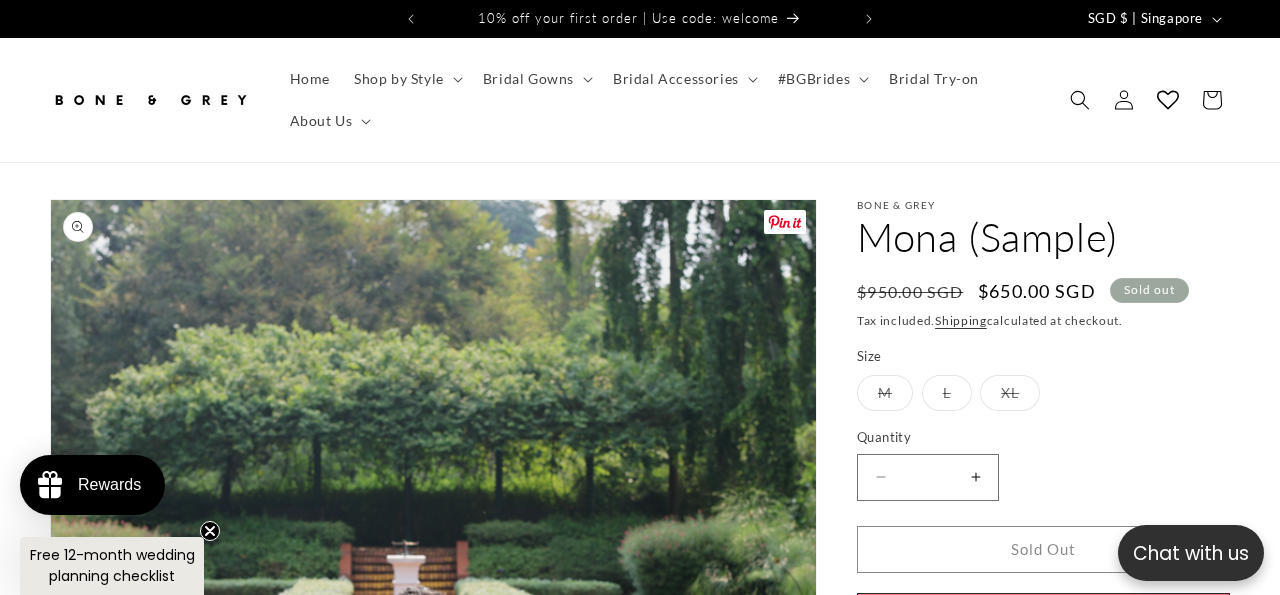 click at bounding box center (785, 222) 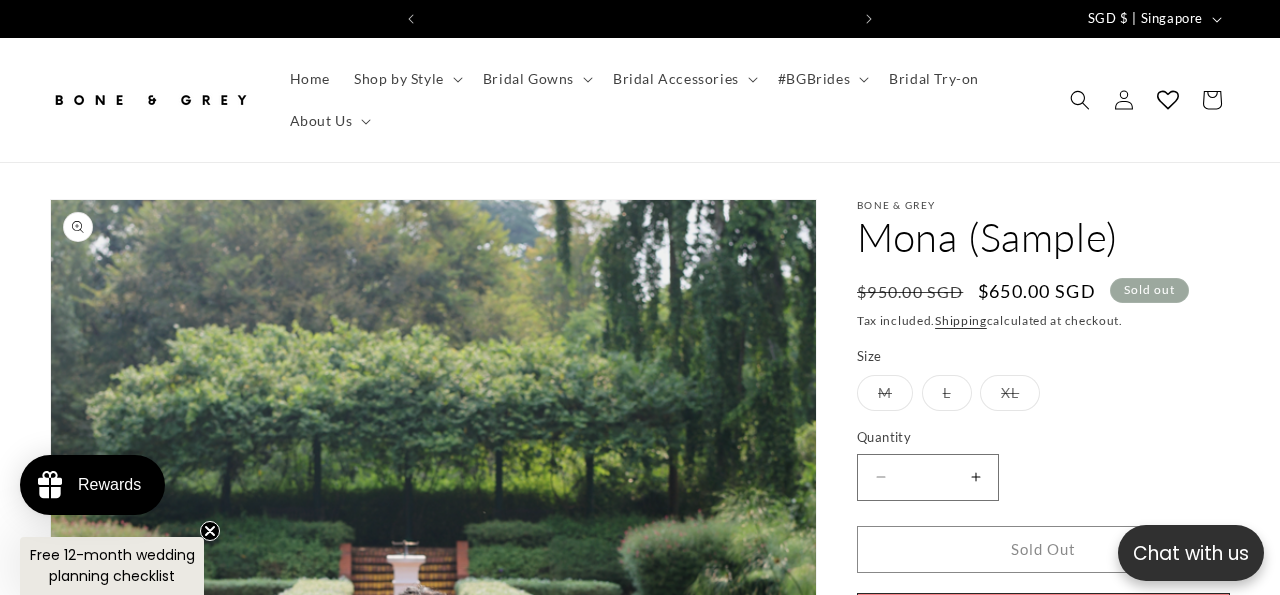 scroll, scrollTop: 0, scrollLeft: 422, axis: horizontal 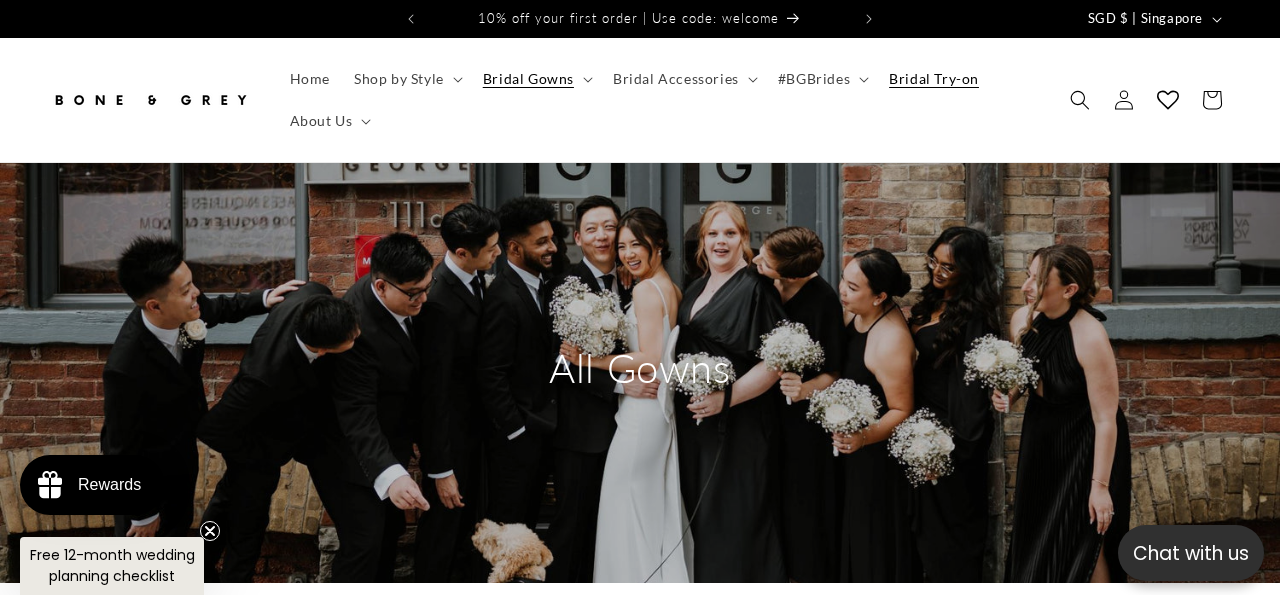 click on "Bridal Try-on" at bounding box center [934, 79] 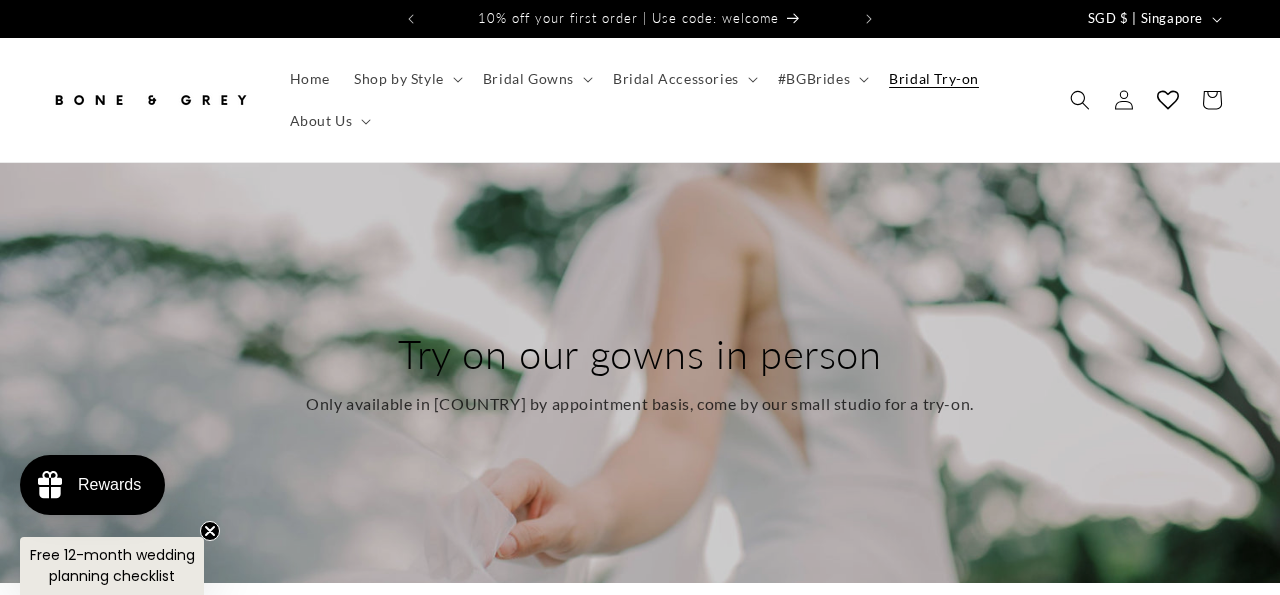 scroll, scrollTop: 0, scrollLeft: 0, axis: both 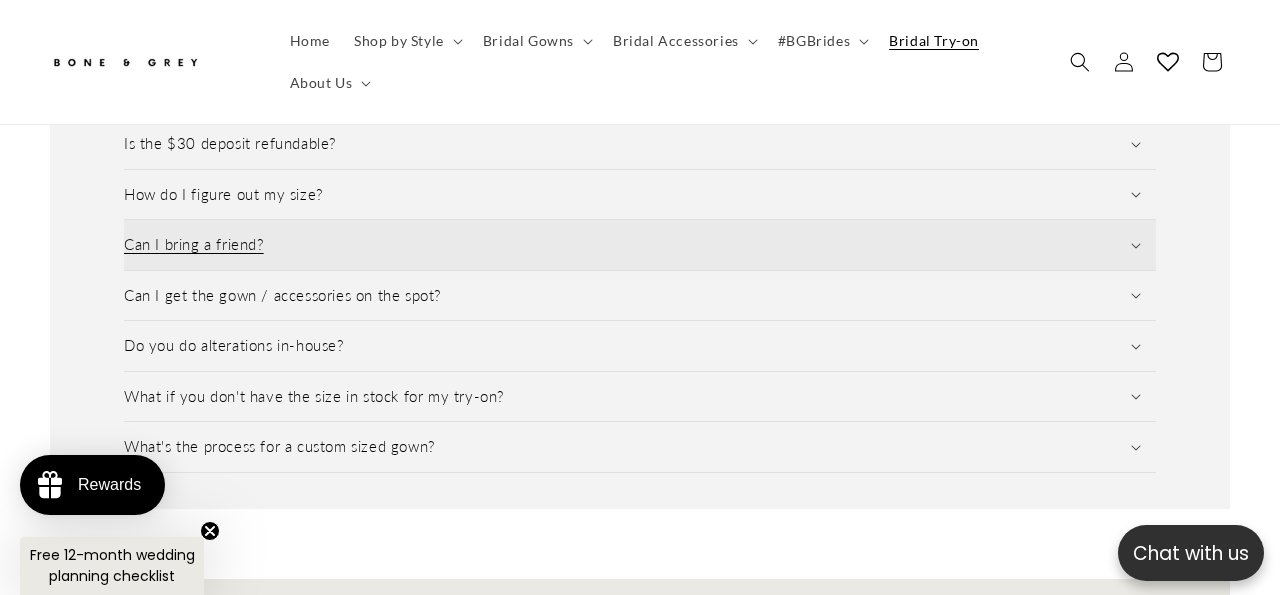 click on "Can I bring a friend?" at bounding box center [640, 245] 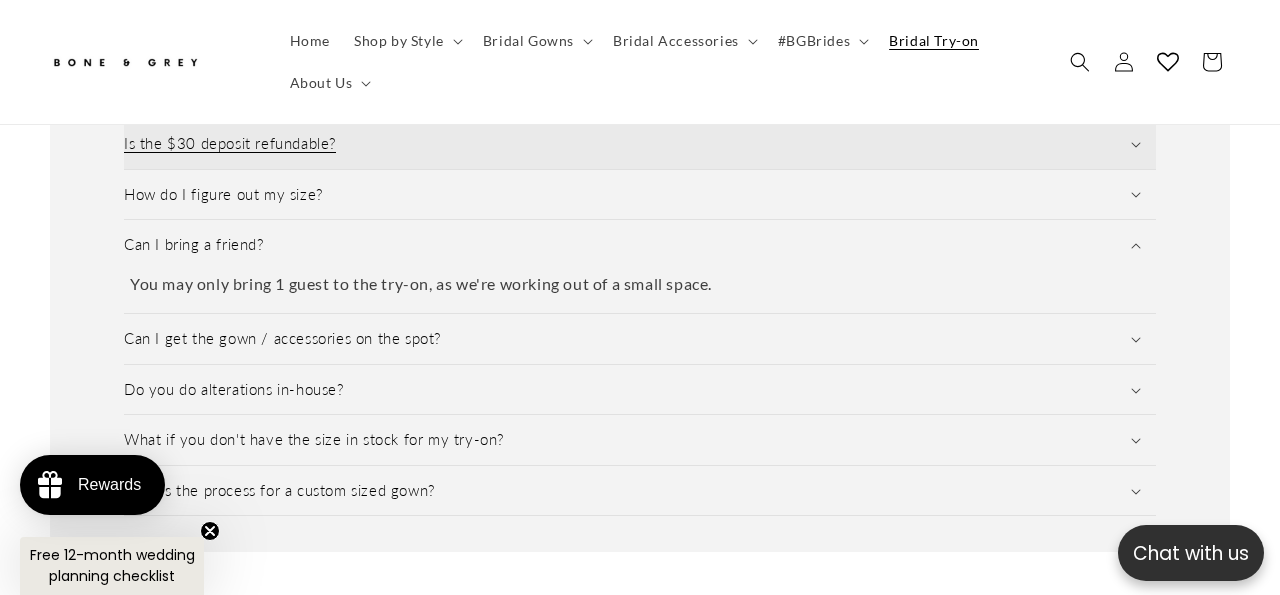 scroll, scrollTop: 0, scrollLeft: 0, axis: both 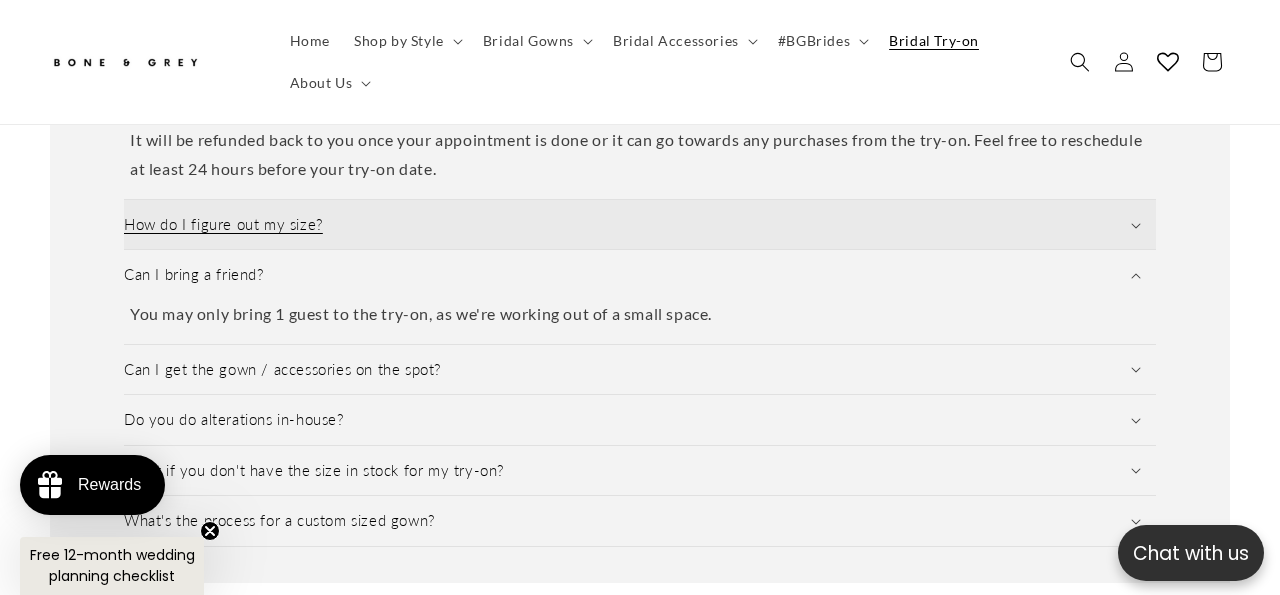 click on "How do I figure out my size?" at bounding box center (640, 225) 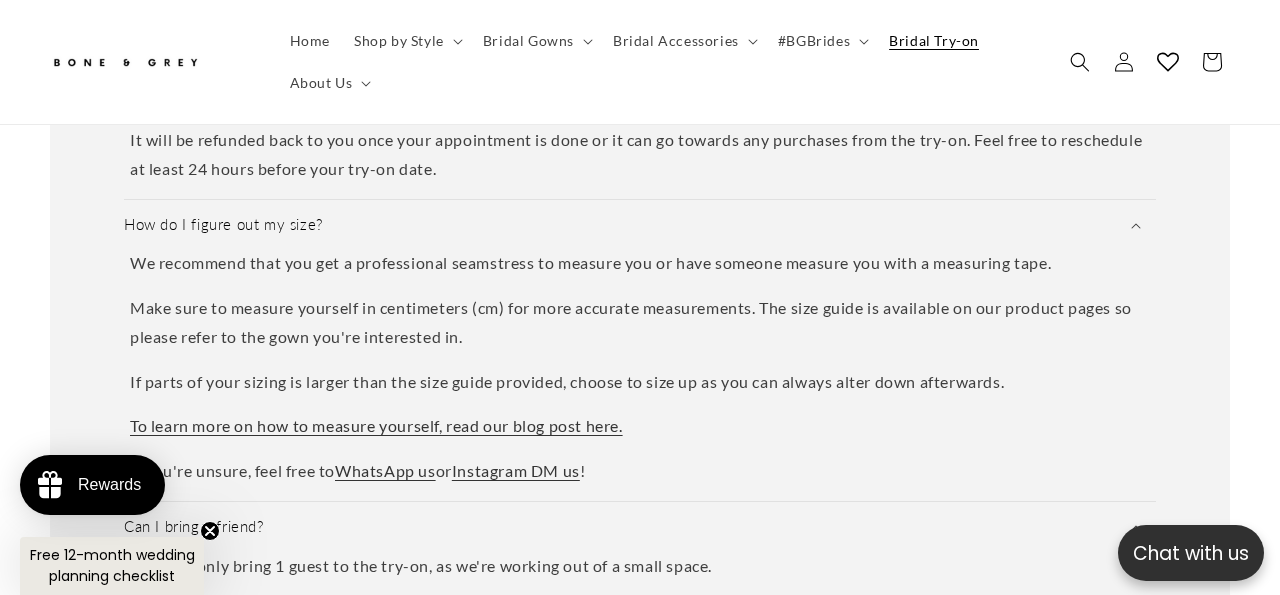 scroll, scrollTop: 0, scrollLeft: 844, axis: horizontal 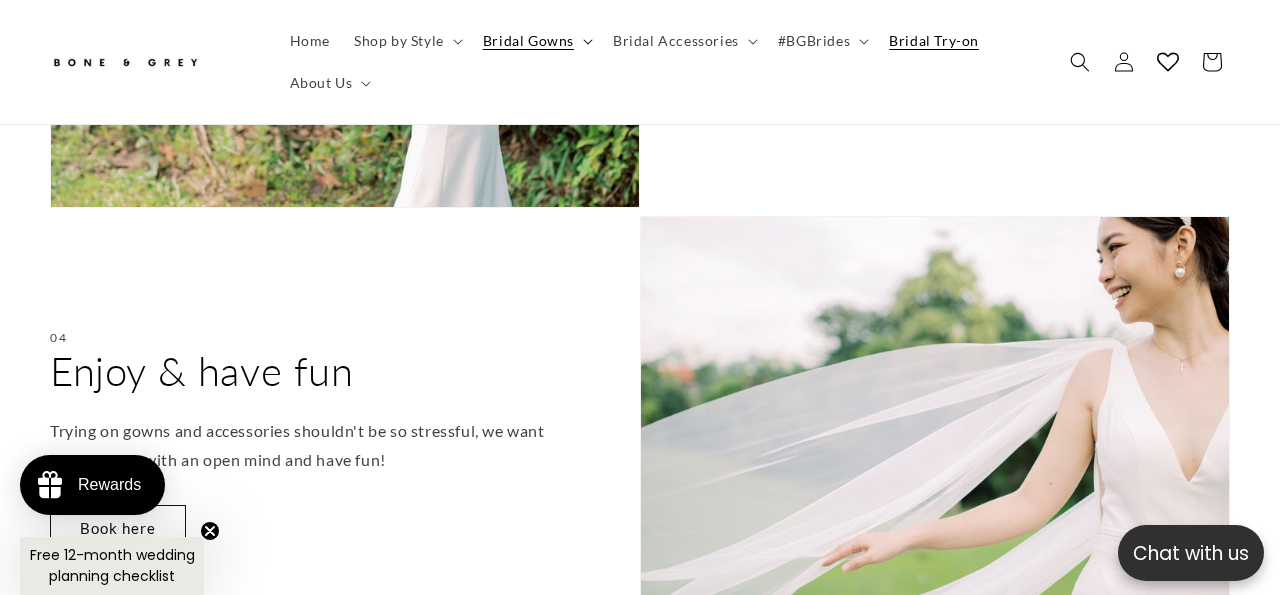 click on "Bridal Gowns" at bounding box center (528, 41) 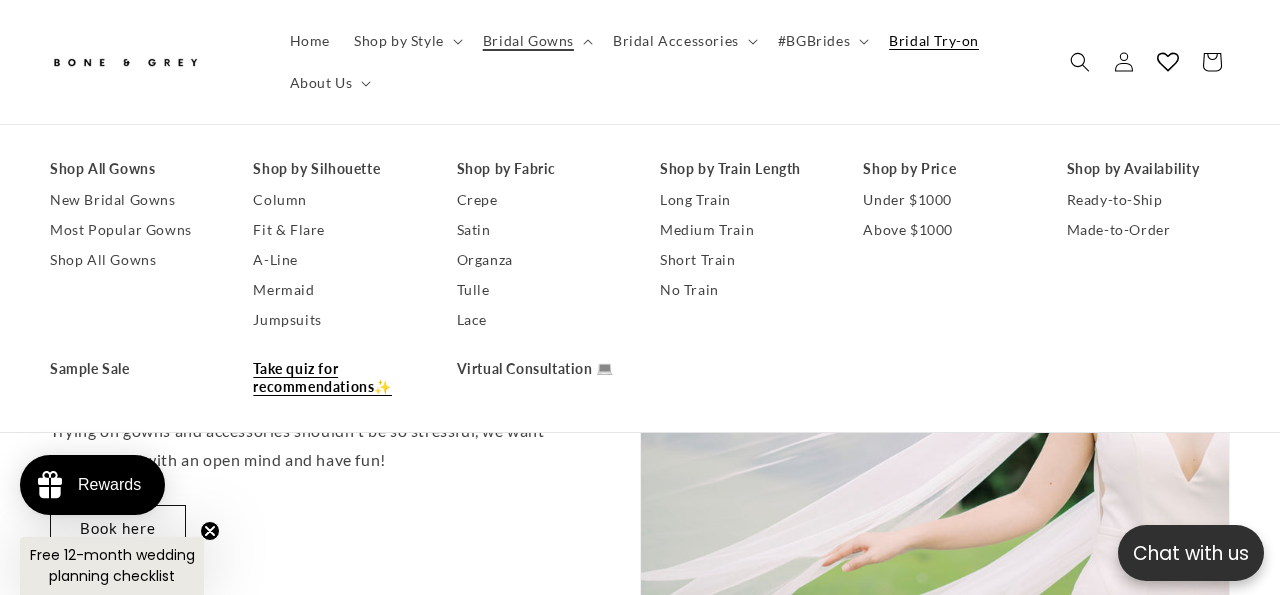 scroll, scrollTop: 0, scrollLeft: 844, axis: horizontal 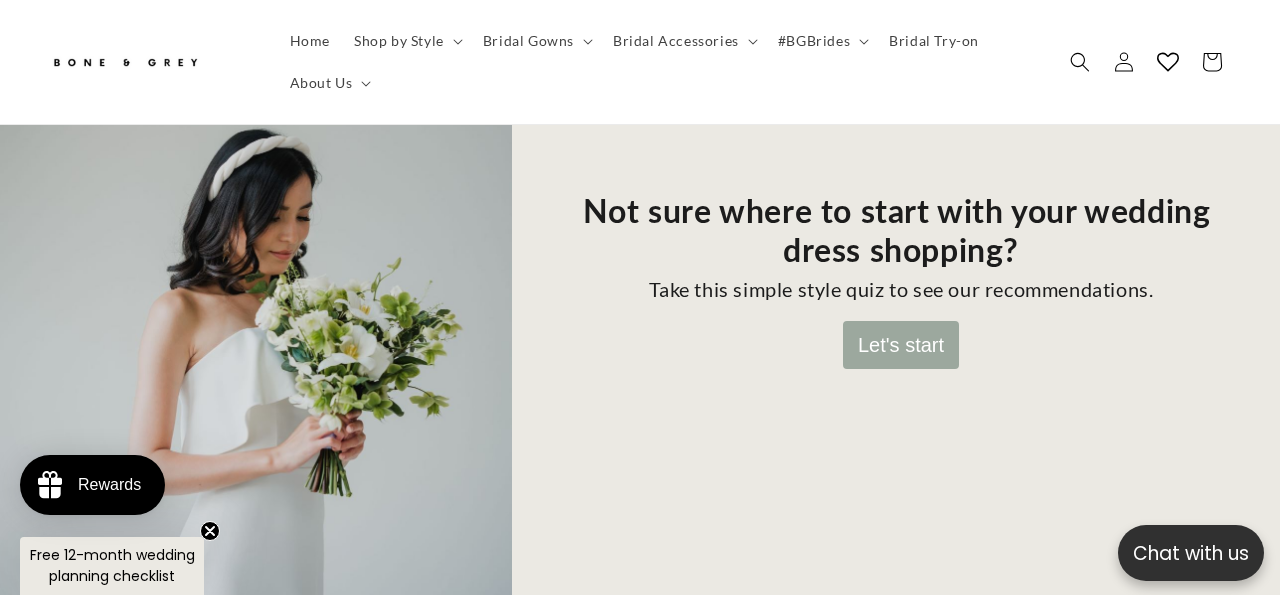 click on "Let's start" at bounding box center [901, 345] 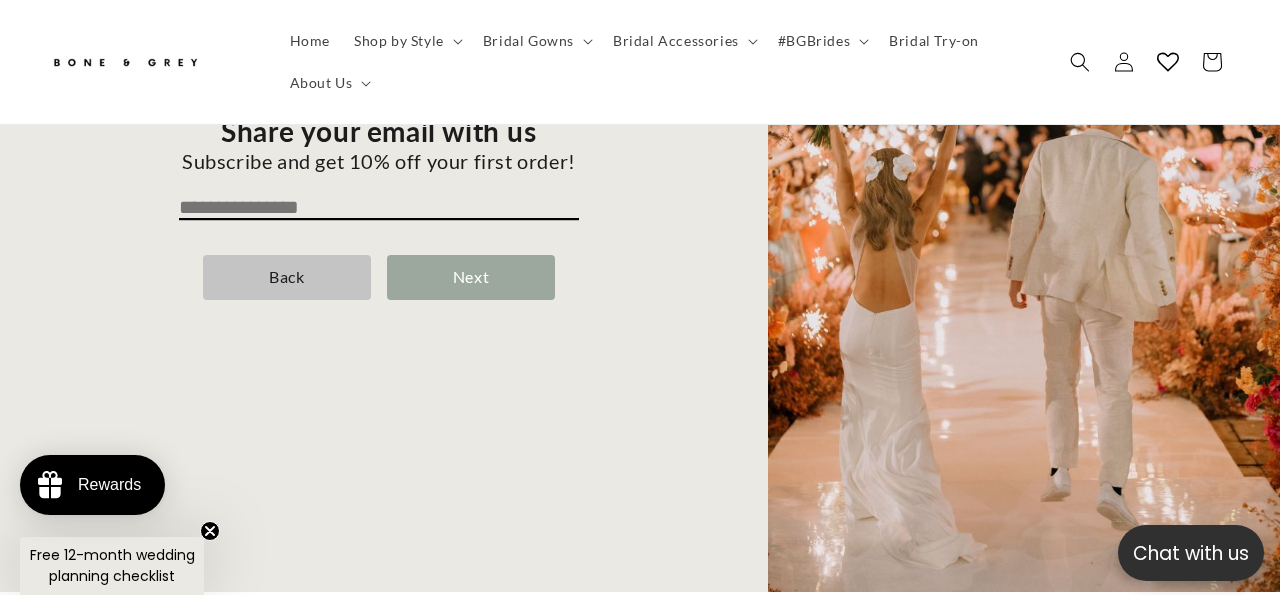 scroll, scrollTop: 377, scrollLeft: 0, axis: vertical 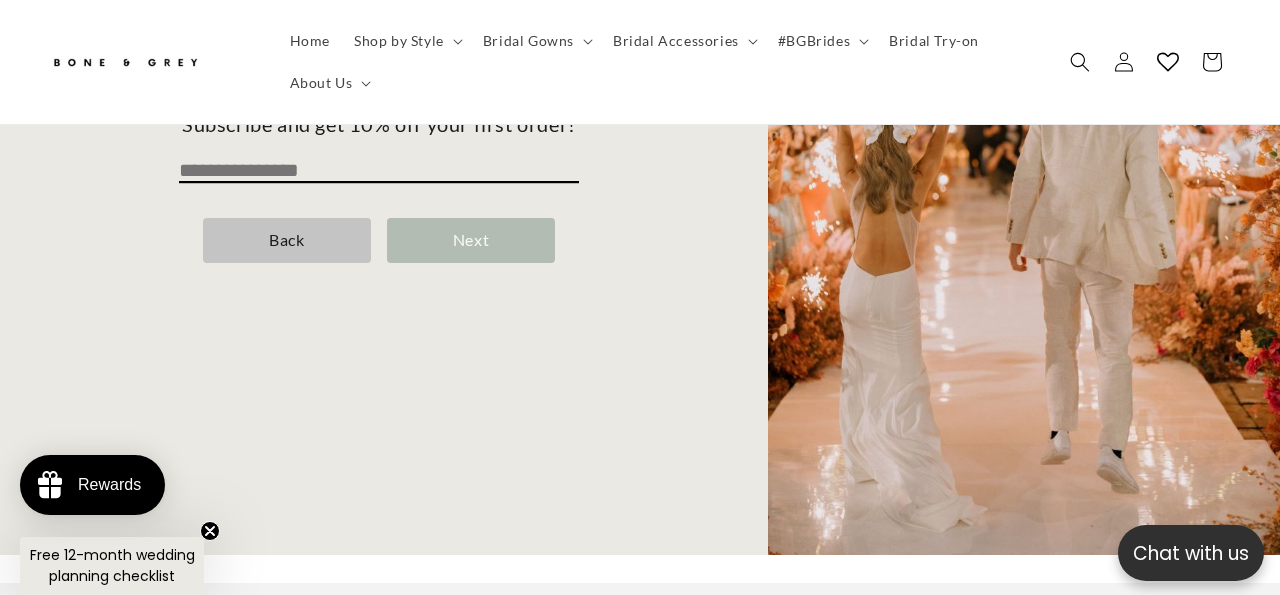 click on "Next" at bounding box center [471, 240] 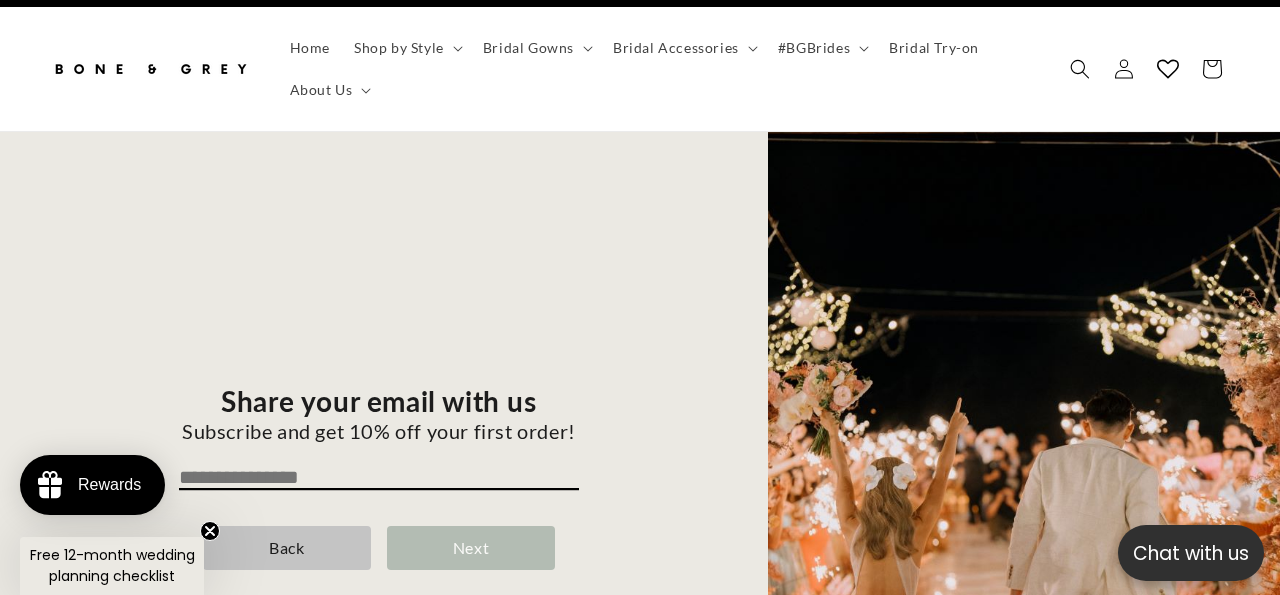 scroll, scrollTop: 0, scrollLeft: 0, axis: both 